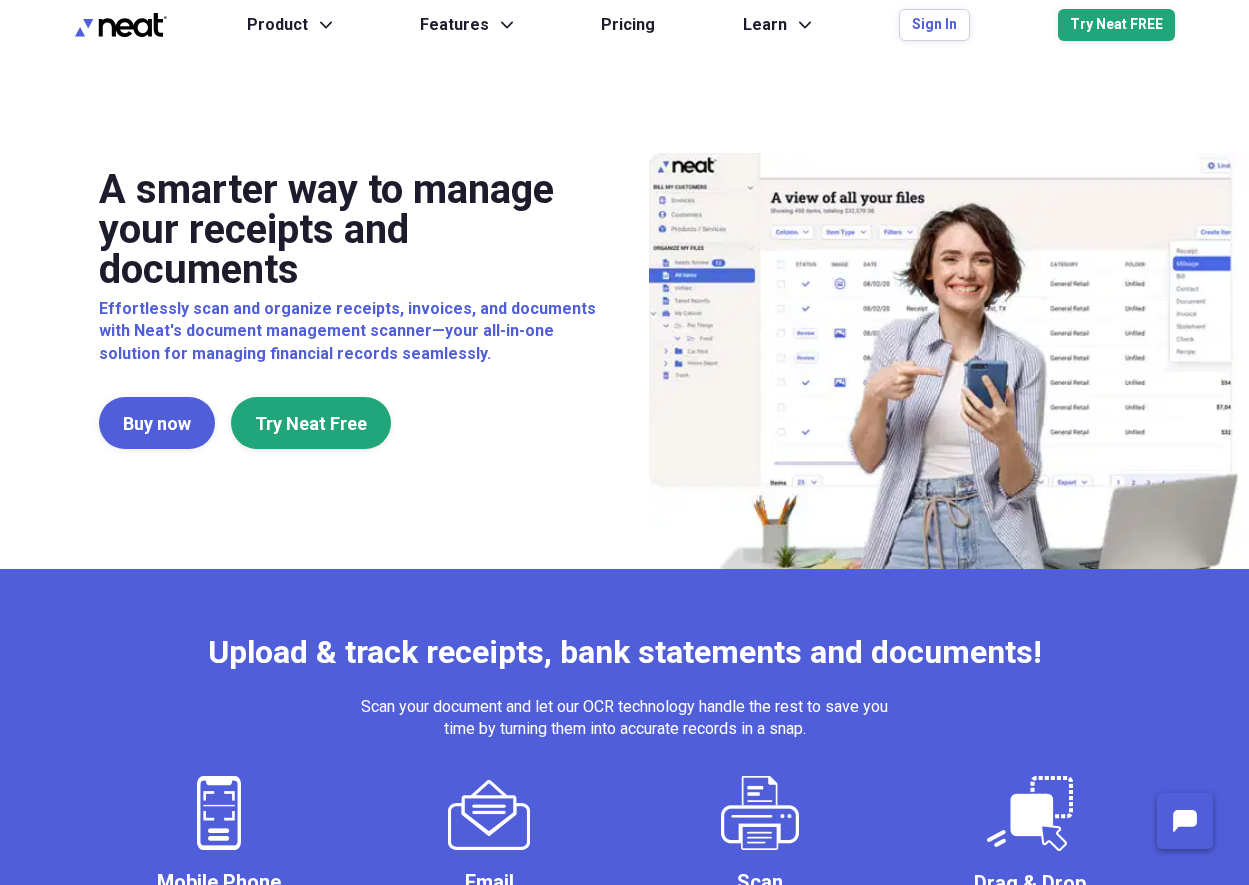 scroll, scrollTop: 0, scrollLeft: 0, axis: both 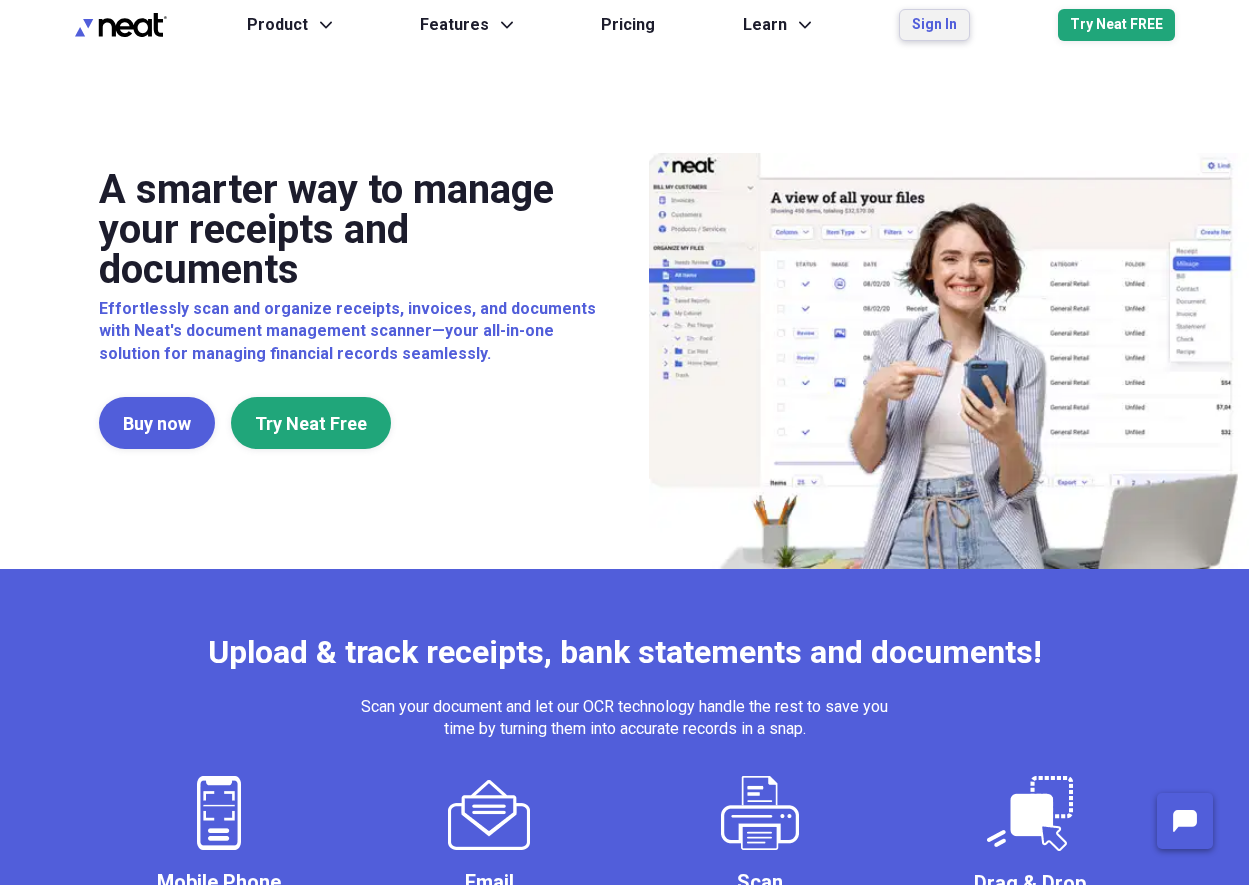 click on "Sign In" at bounding box center (934, 25) 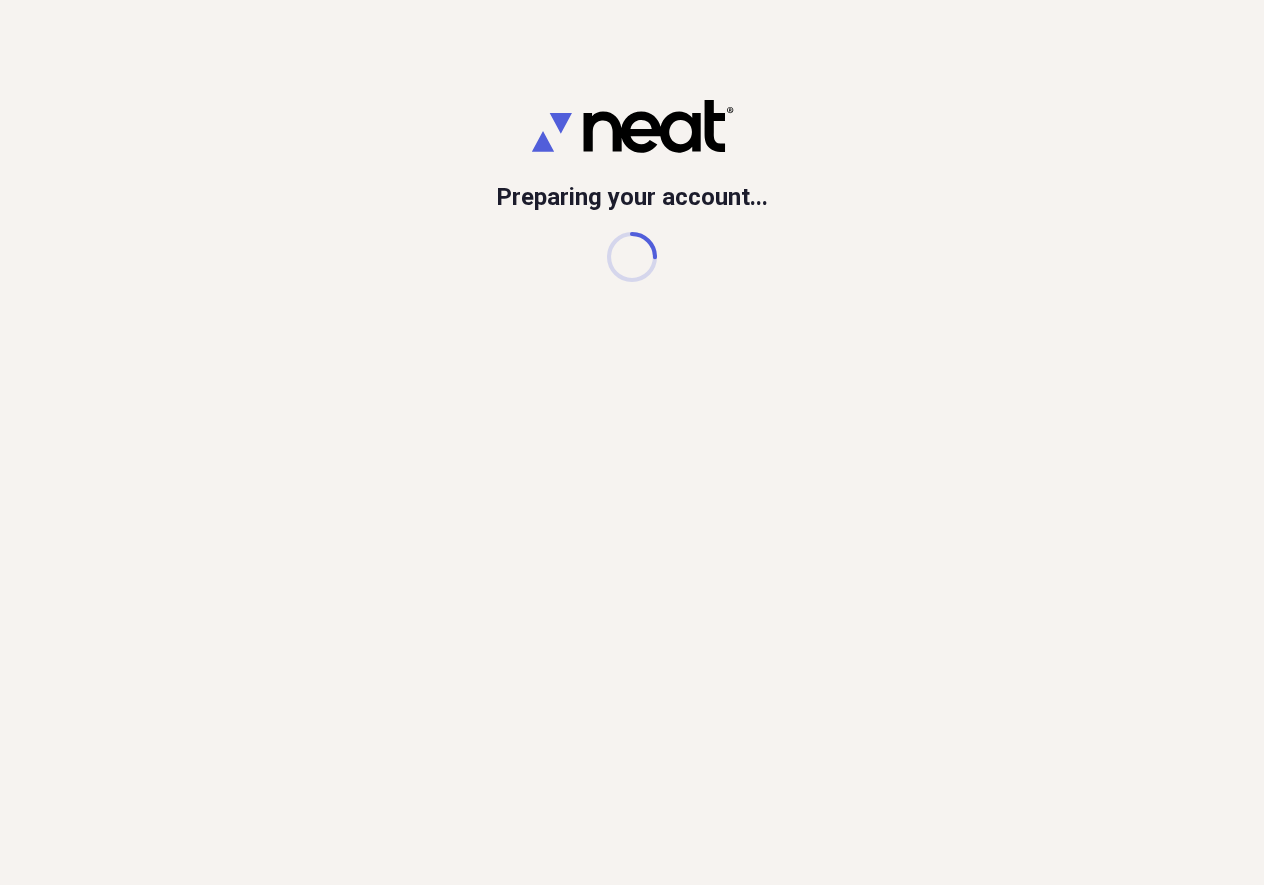 scroll, scrollTop: 0, scrollLeft: 0, axis: both 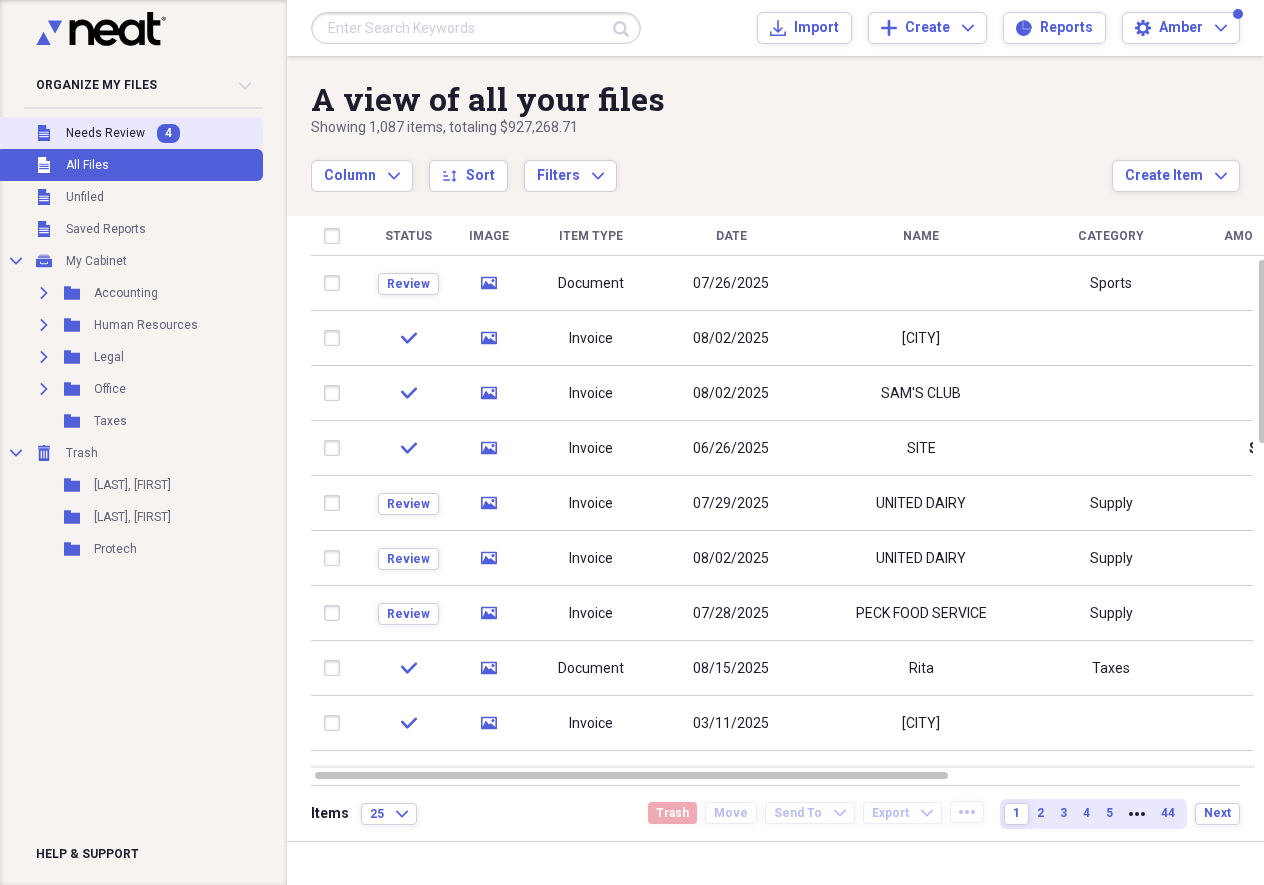 click on "Unfiled Needs Review 4" at bounding box center (129, 133) 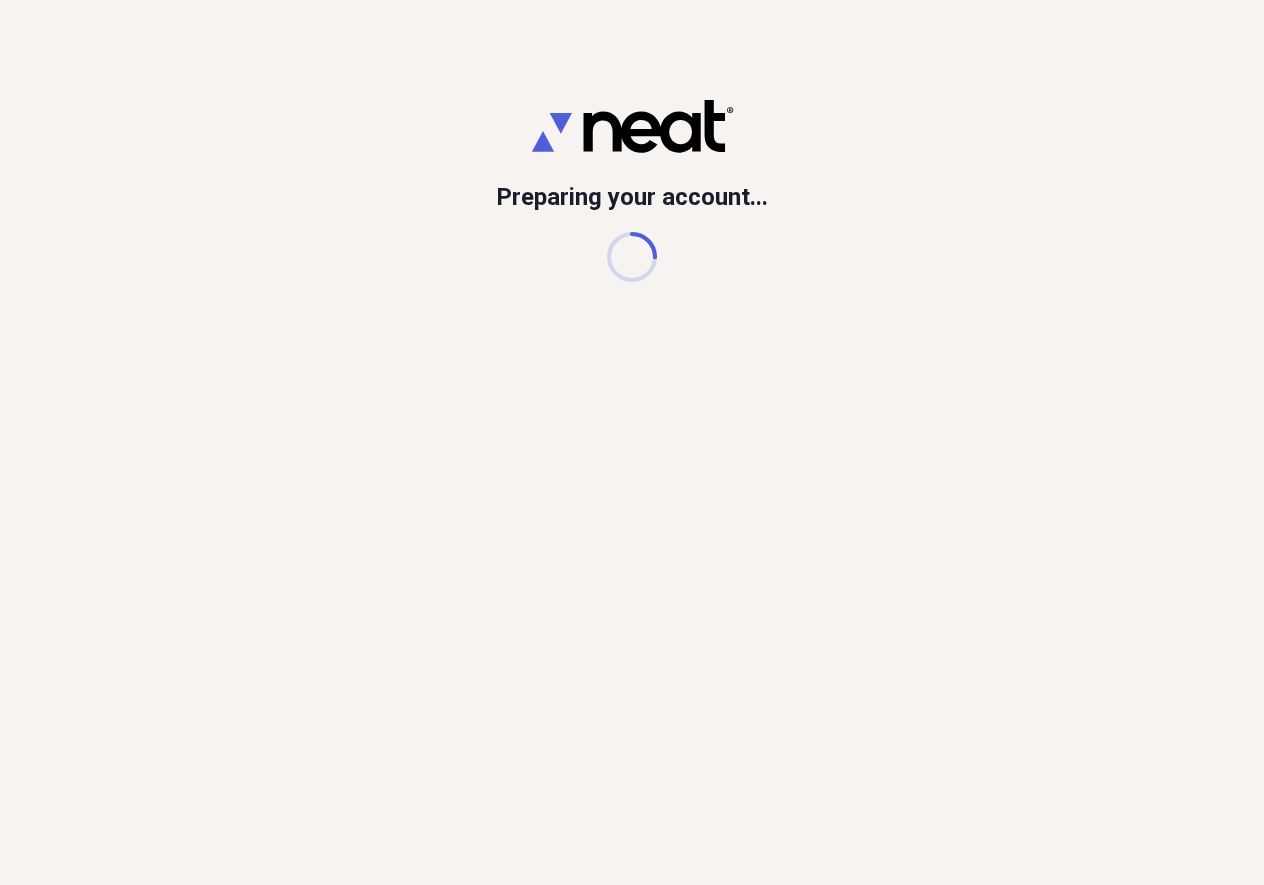 scroll, scrollTop: 0, scrollLeft: 0, axis: both 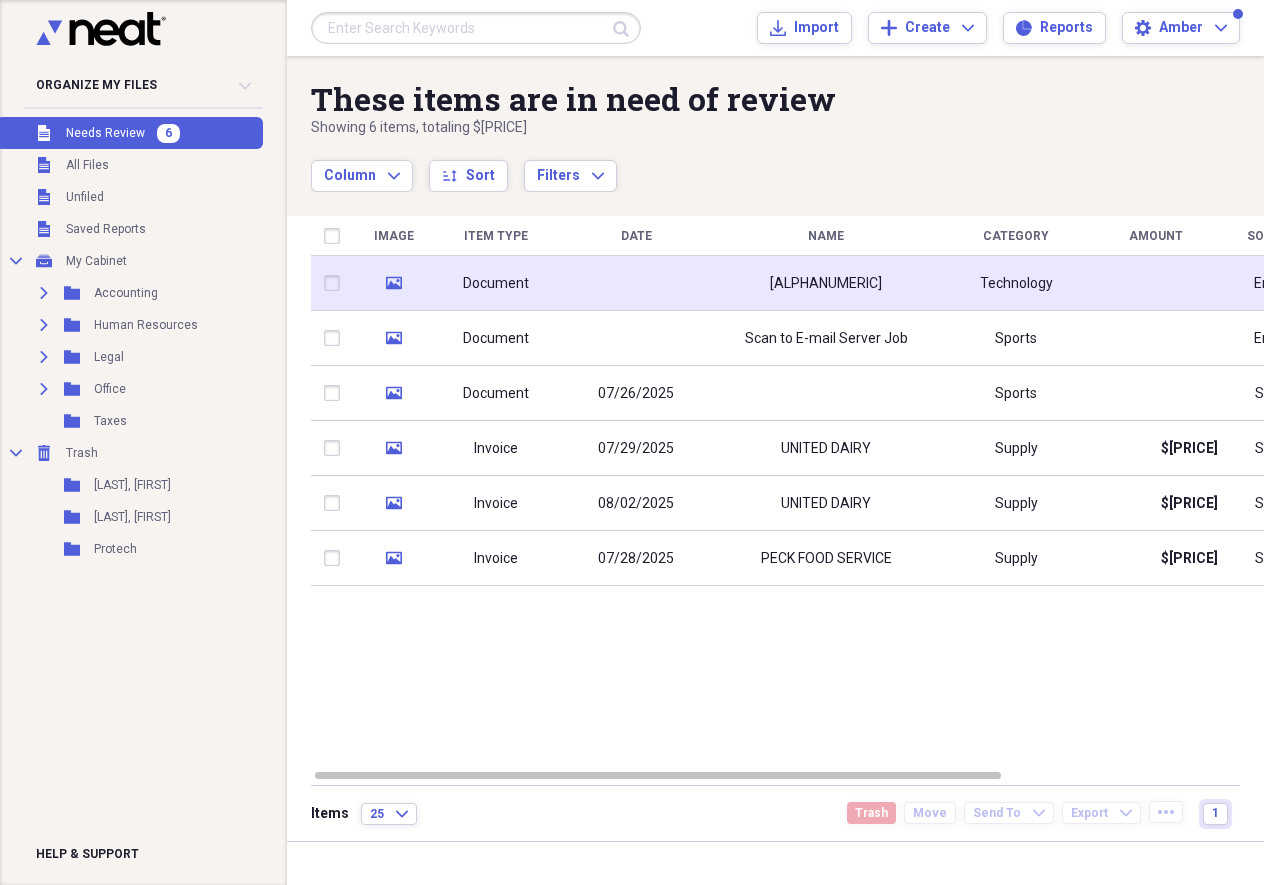 click at bounding box center [636, 283] 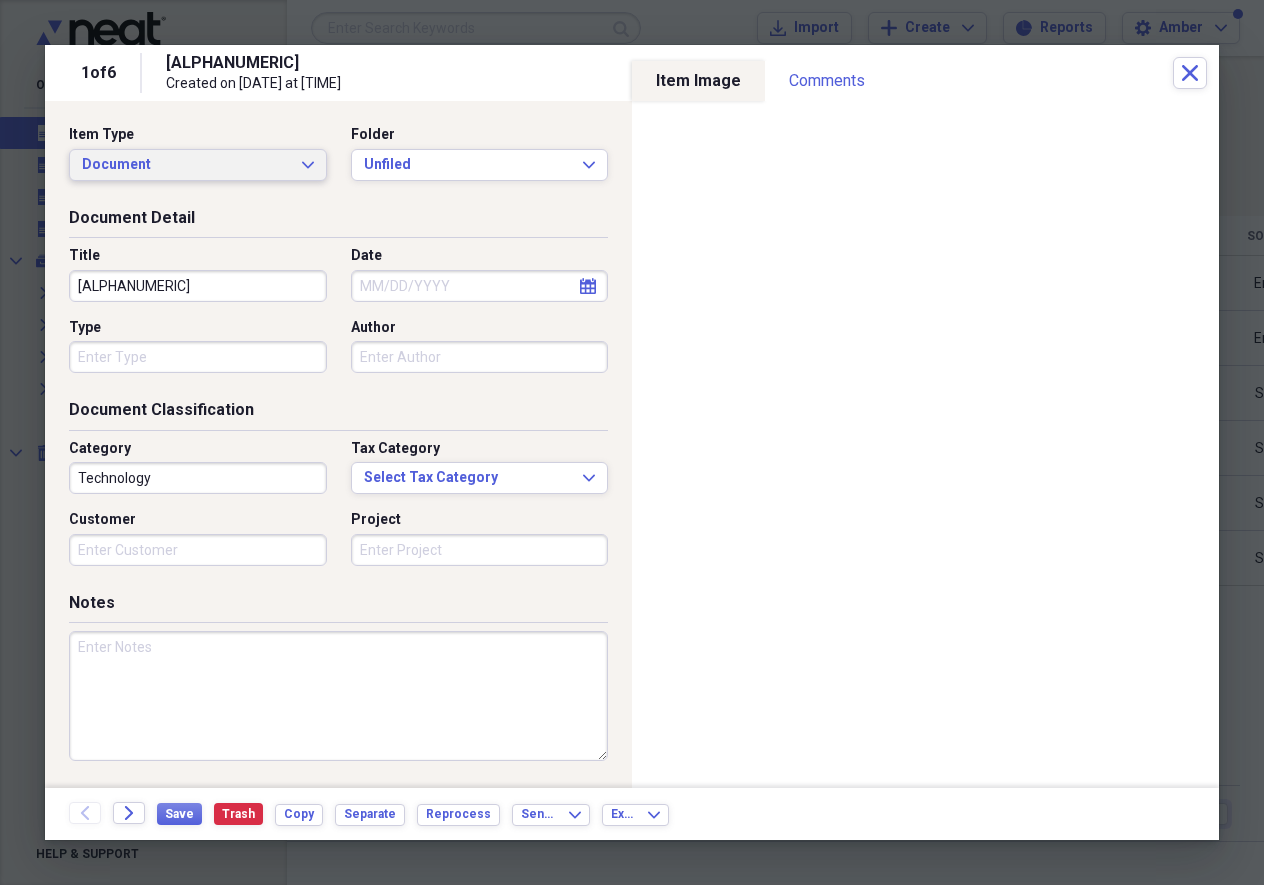click on "Document Expand" at bounding box center (198, 165) 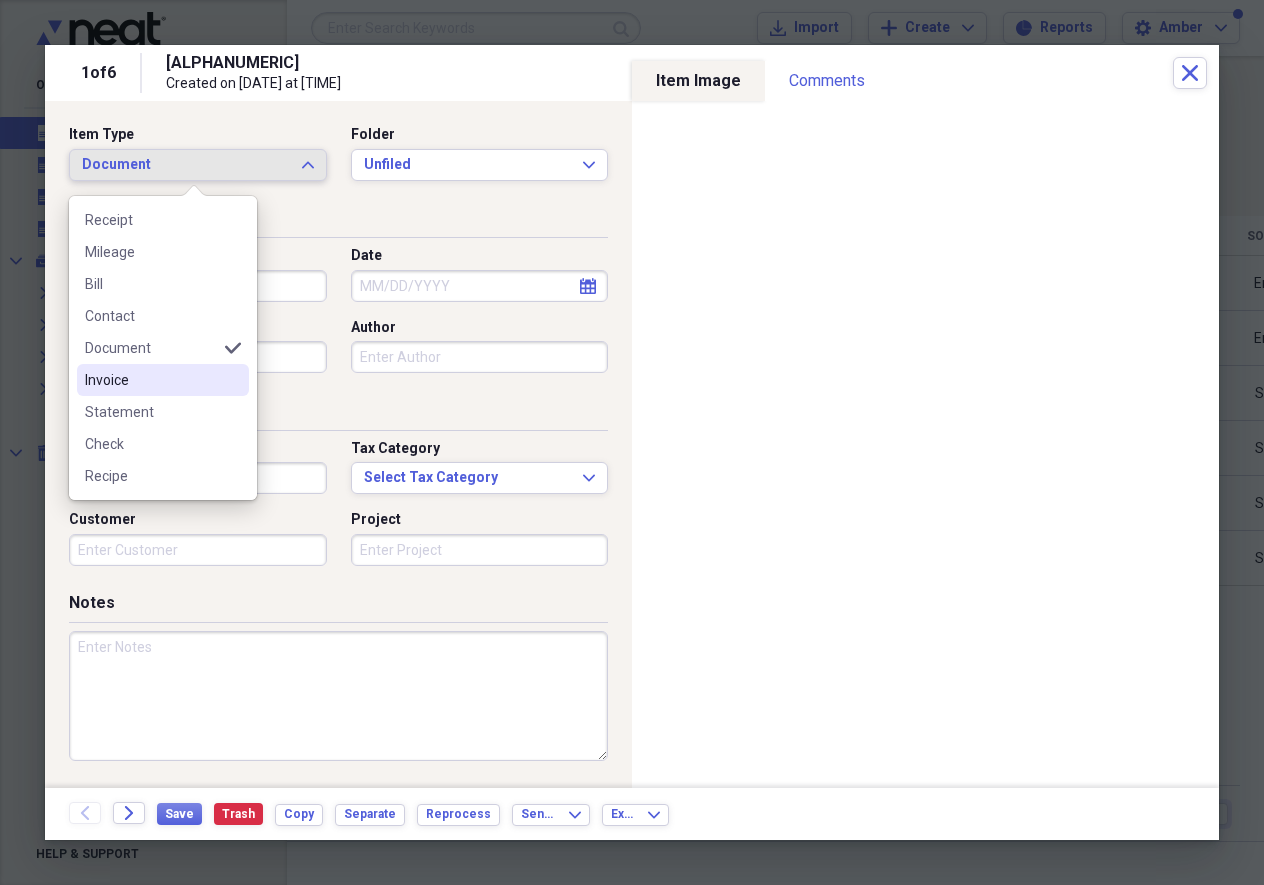 click on "Invoice" at bounding box center [151, 380] 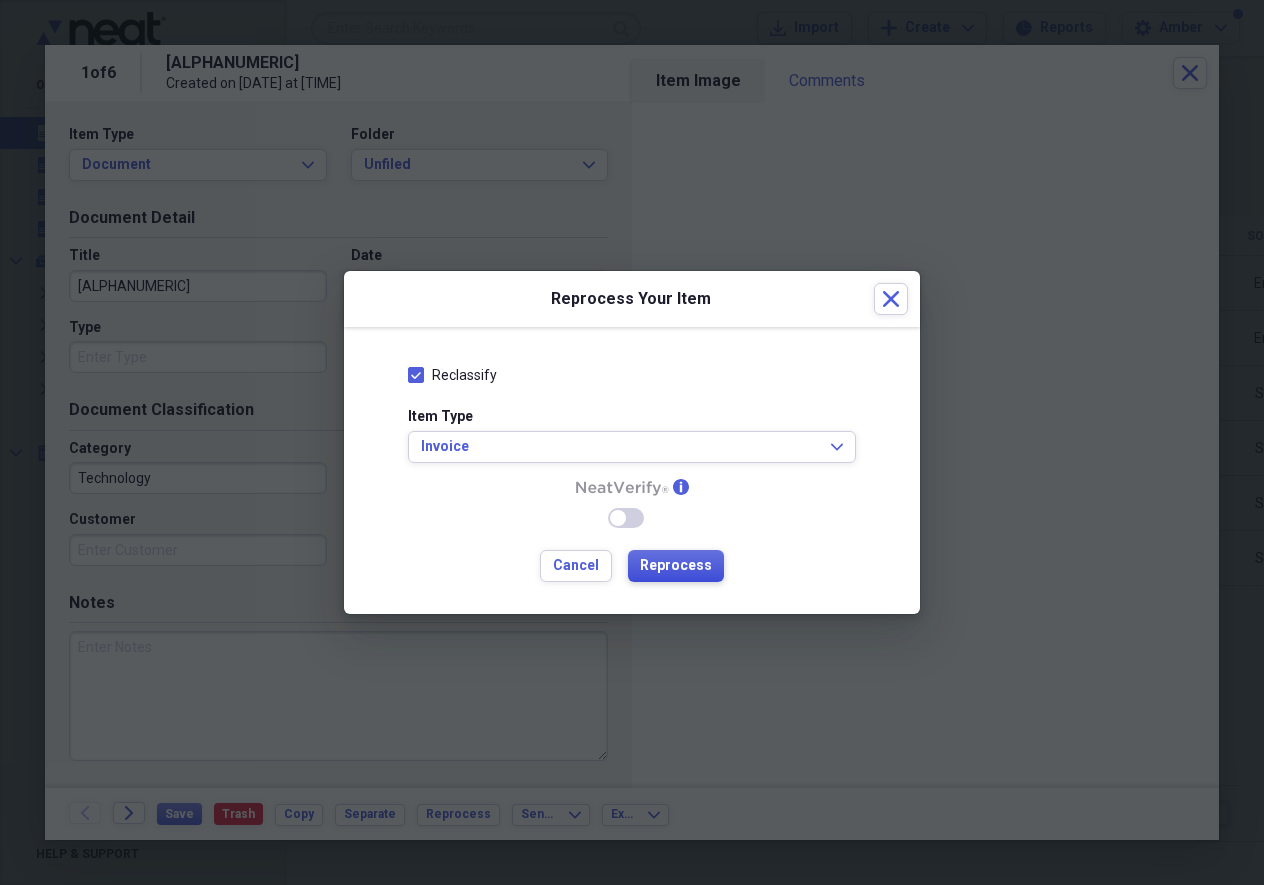 click on "Reprocess" at bounding box center [676, 566] 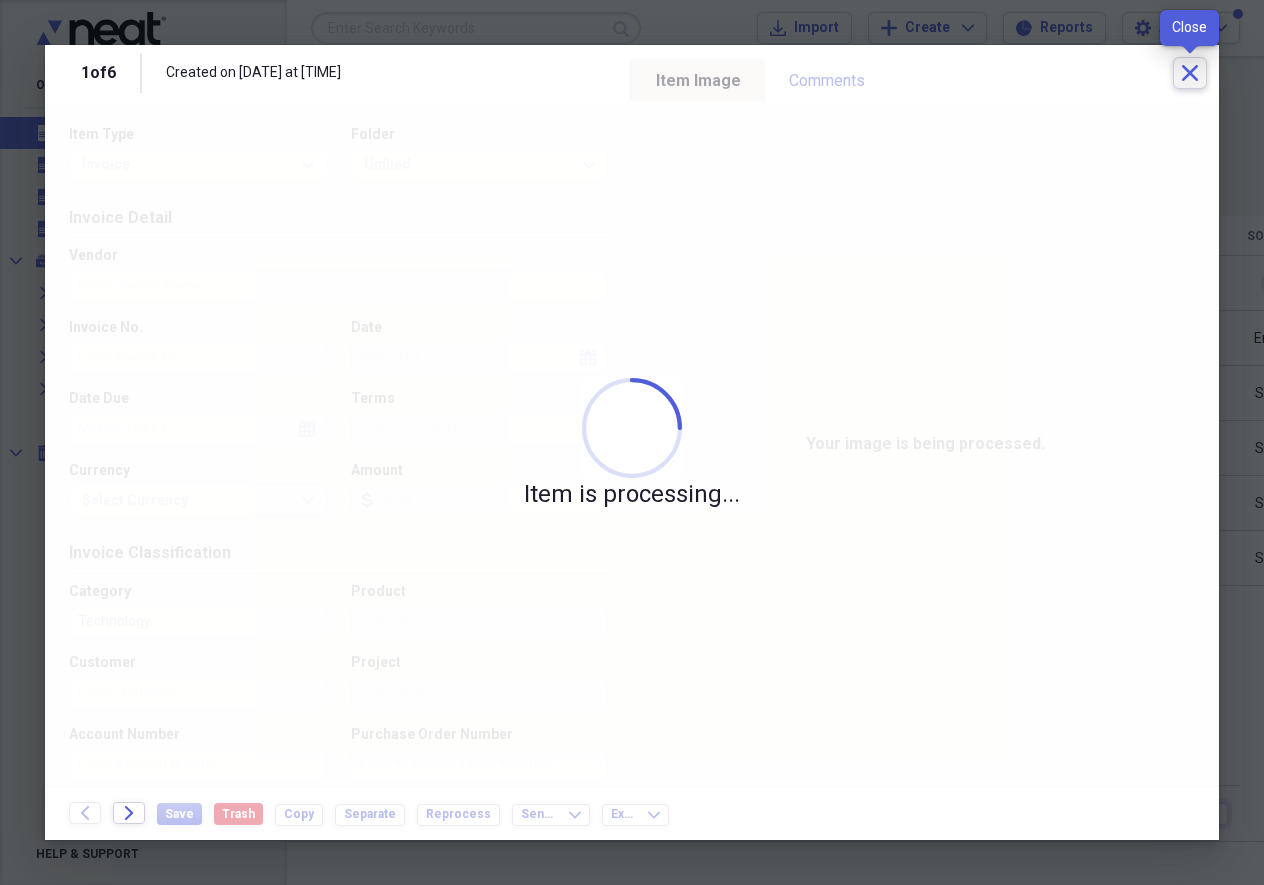 click on "Close" 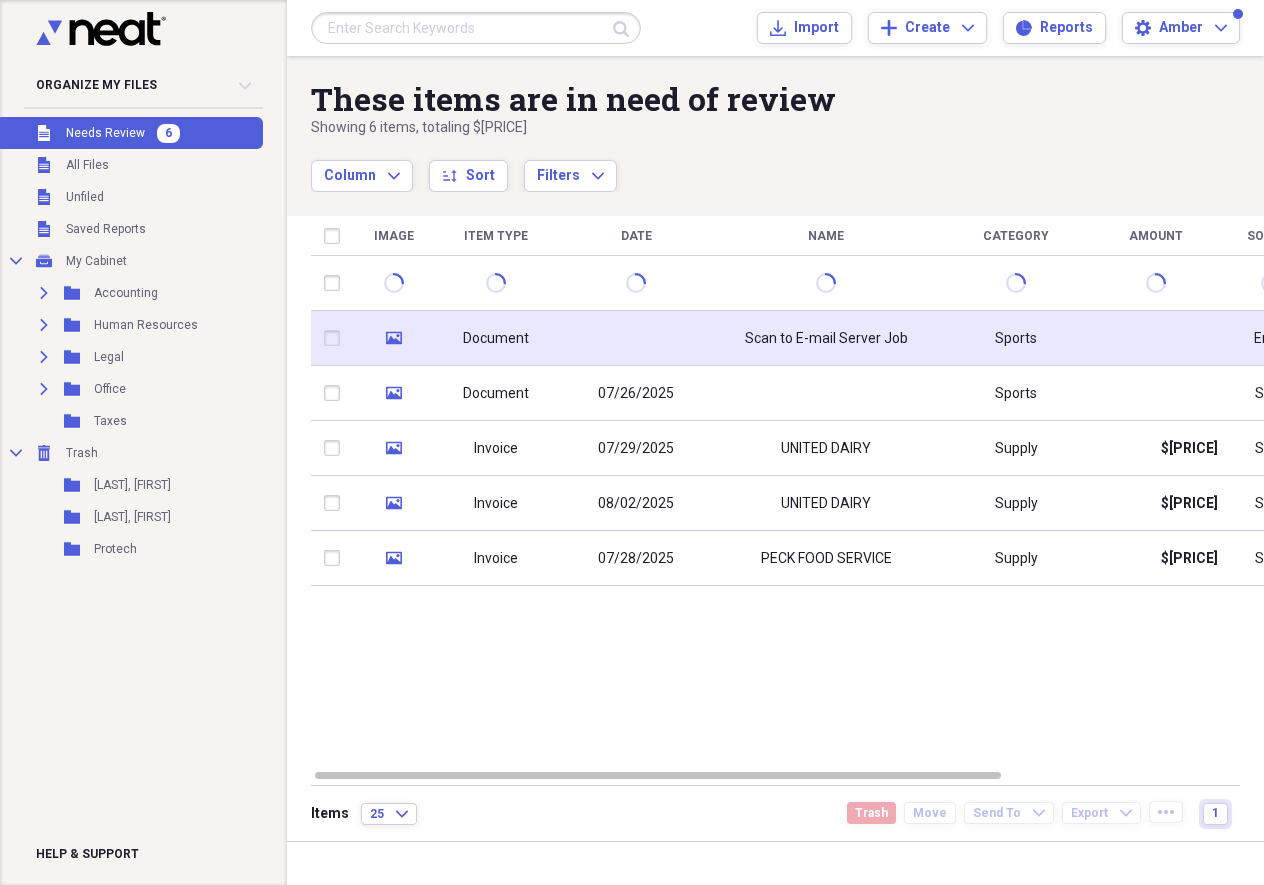 click at bounding box center (636, 338) 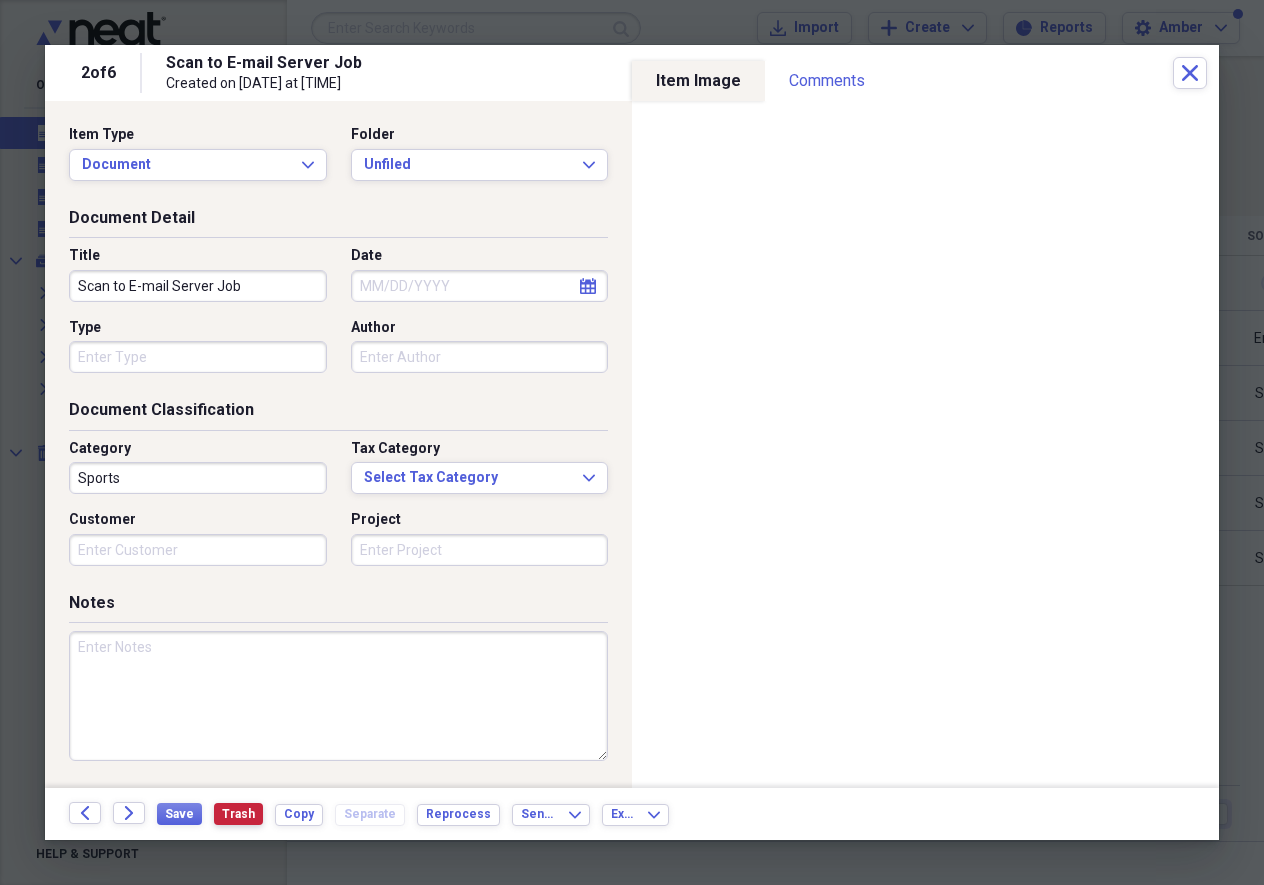 click on "Trash" at bounding box center [238, 814] 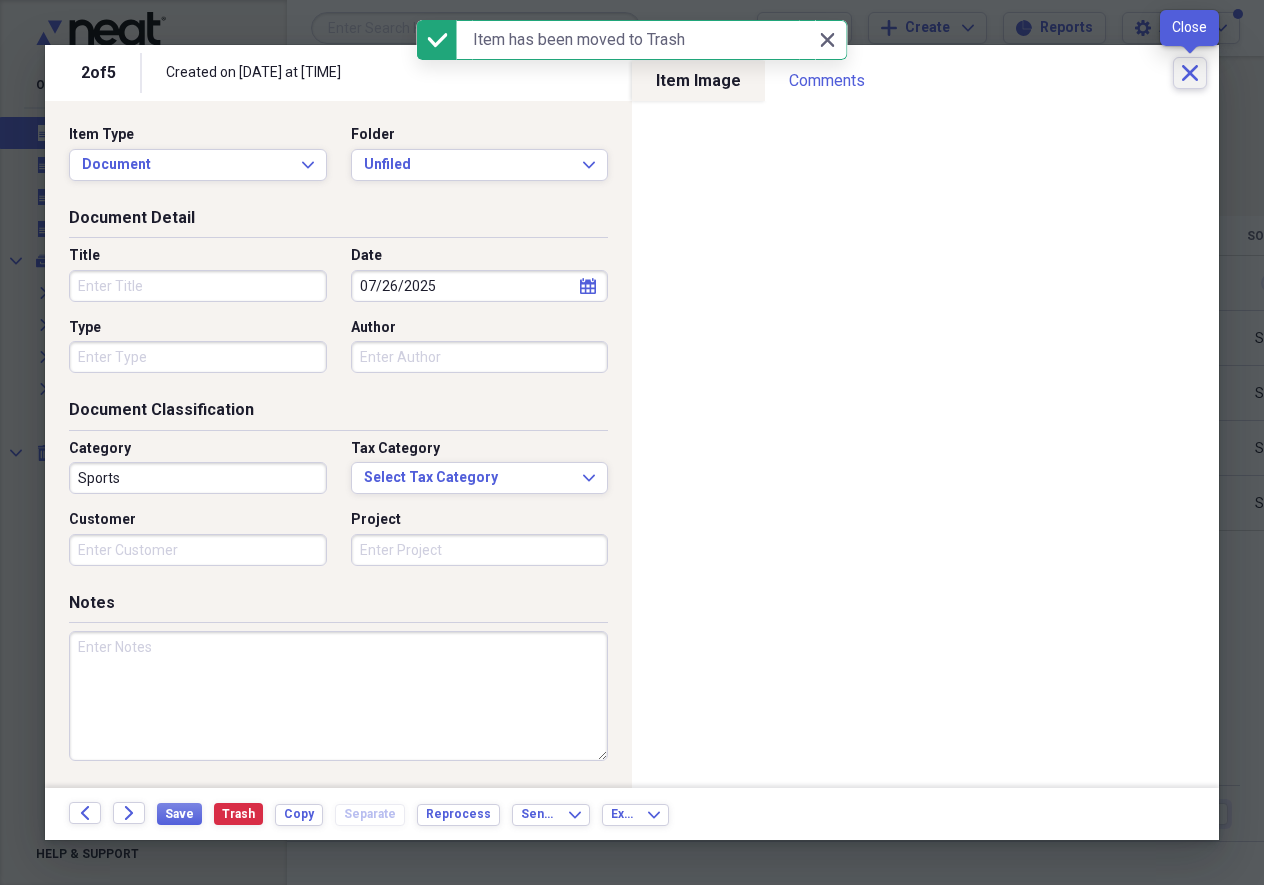 click on "Close" at bounding box center (1190, 73) 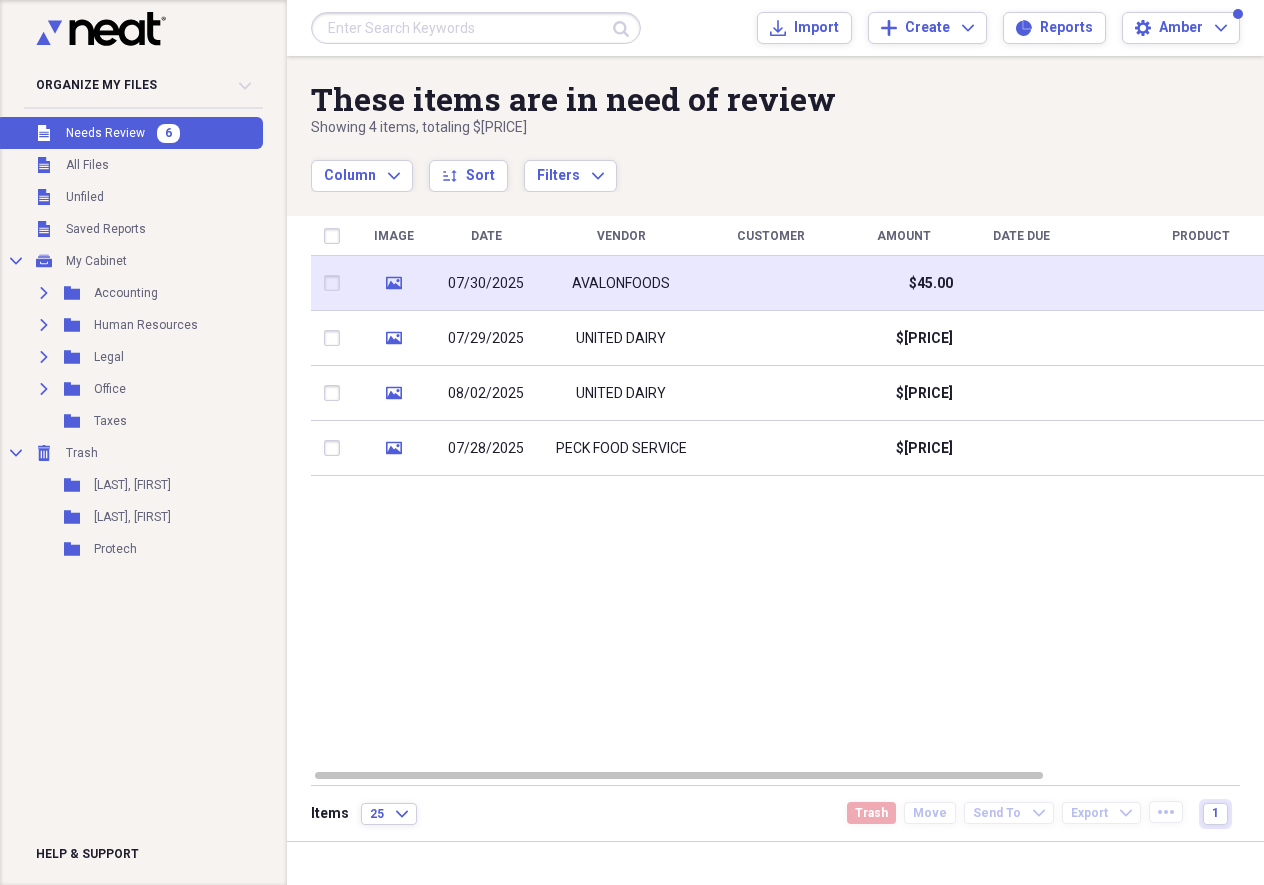 click on "AVALONFOODS" at bounding box center (621, 284) 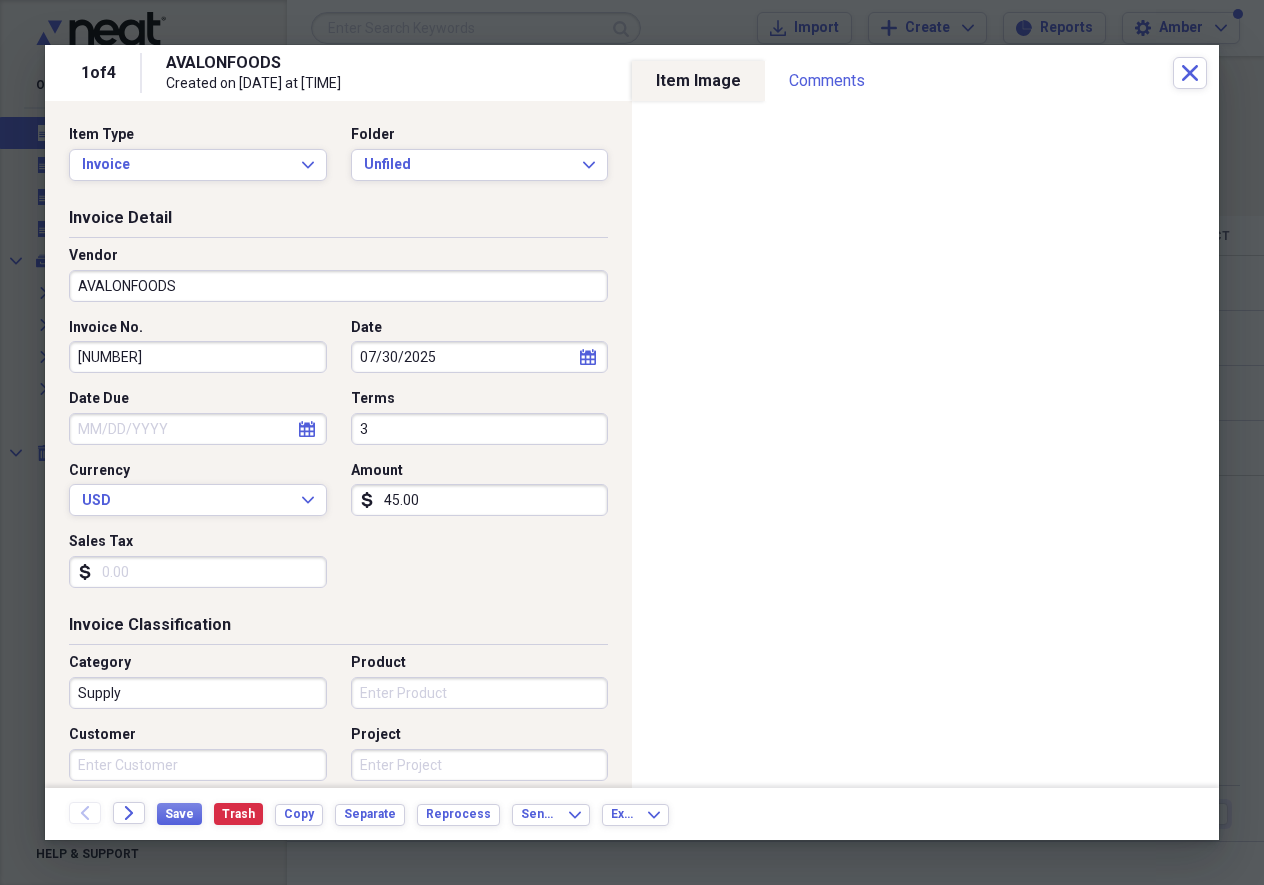 click on "45.00" at bounding box center (480, 500) 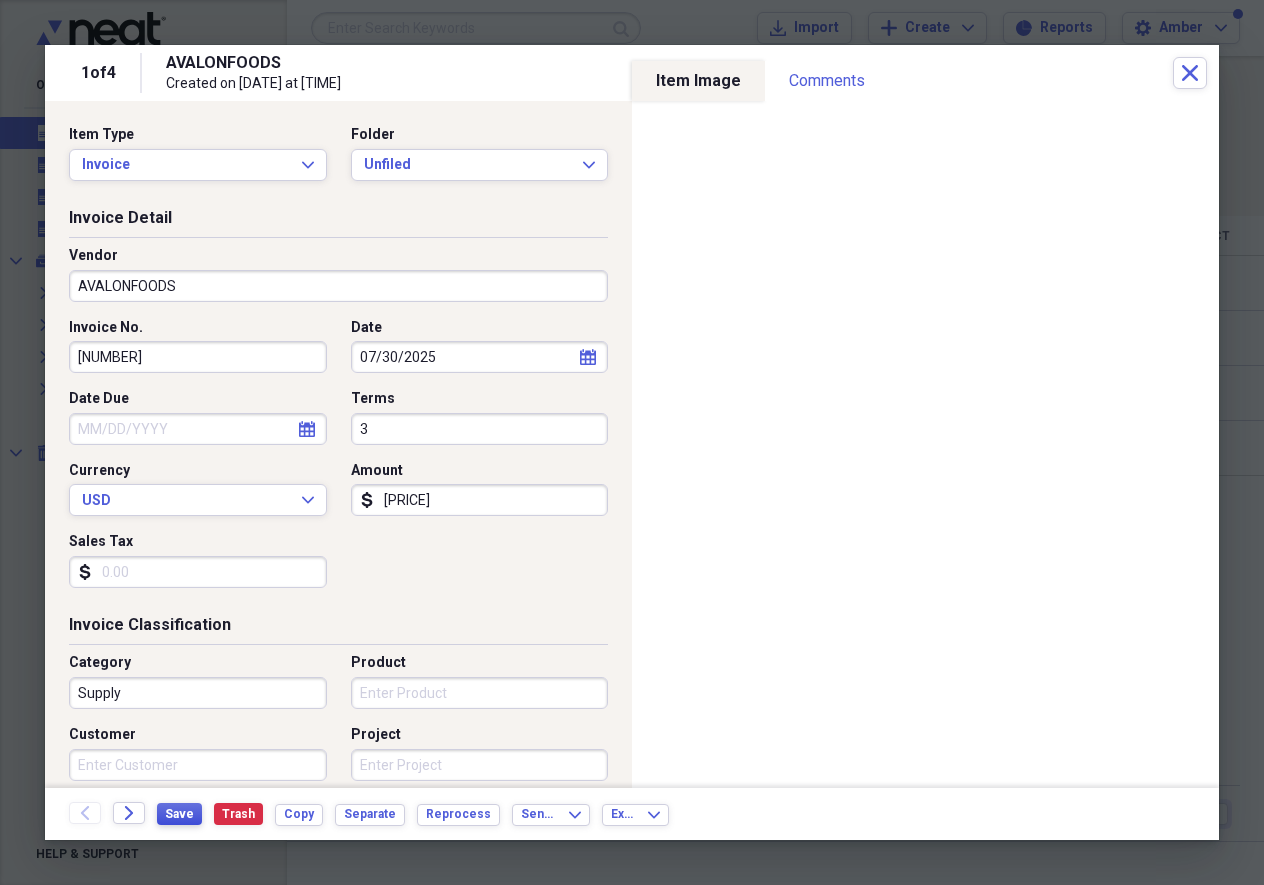 type on "2663.25" 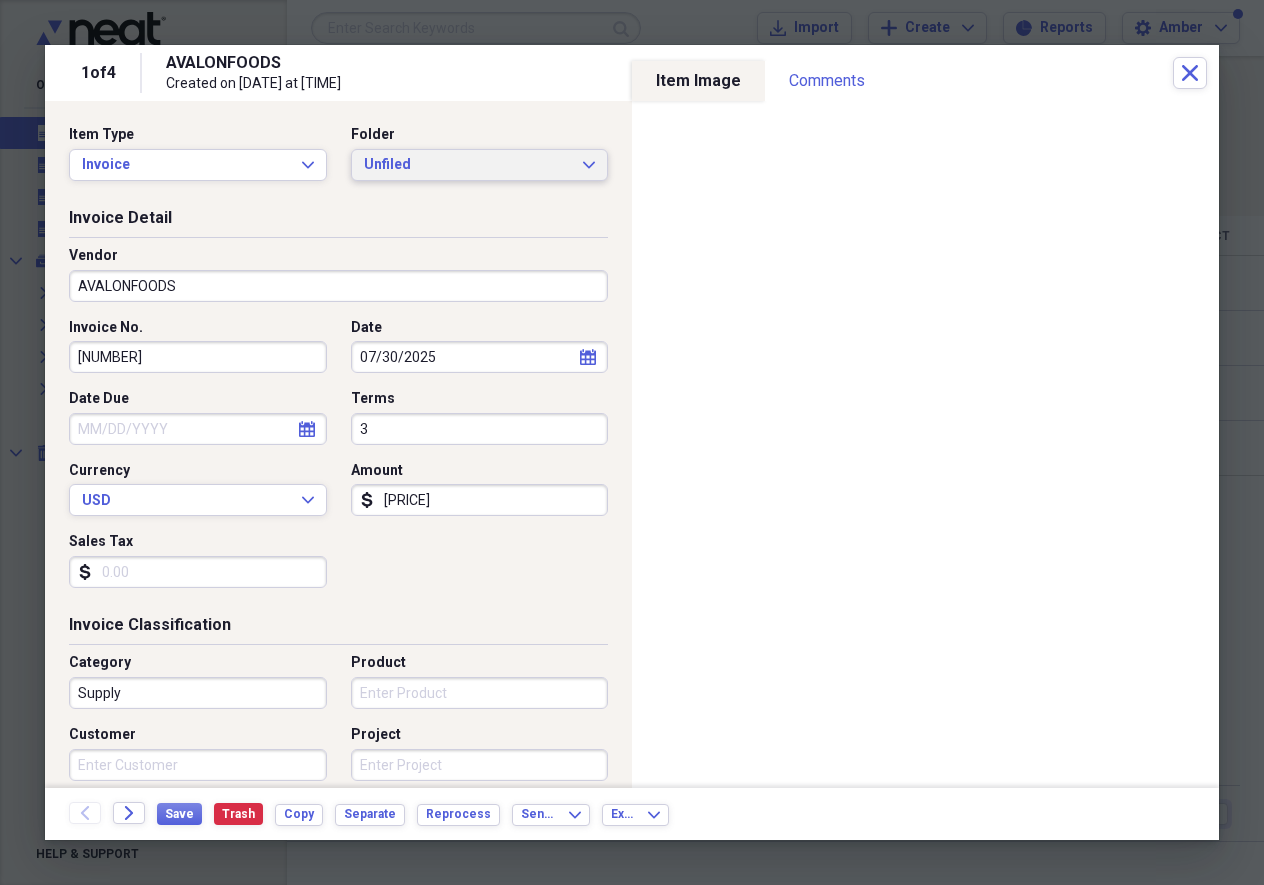 click on "Unfiled Expand" at bounding box center [480, 165] 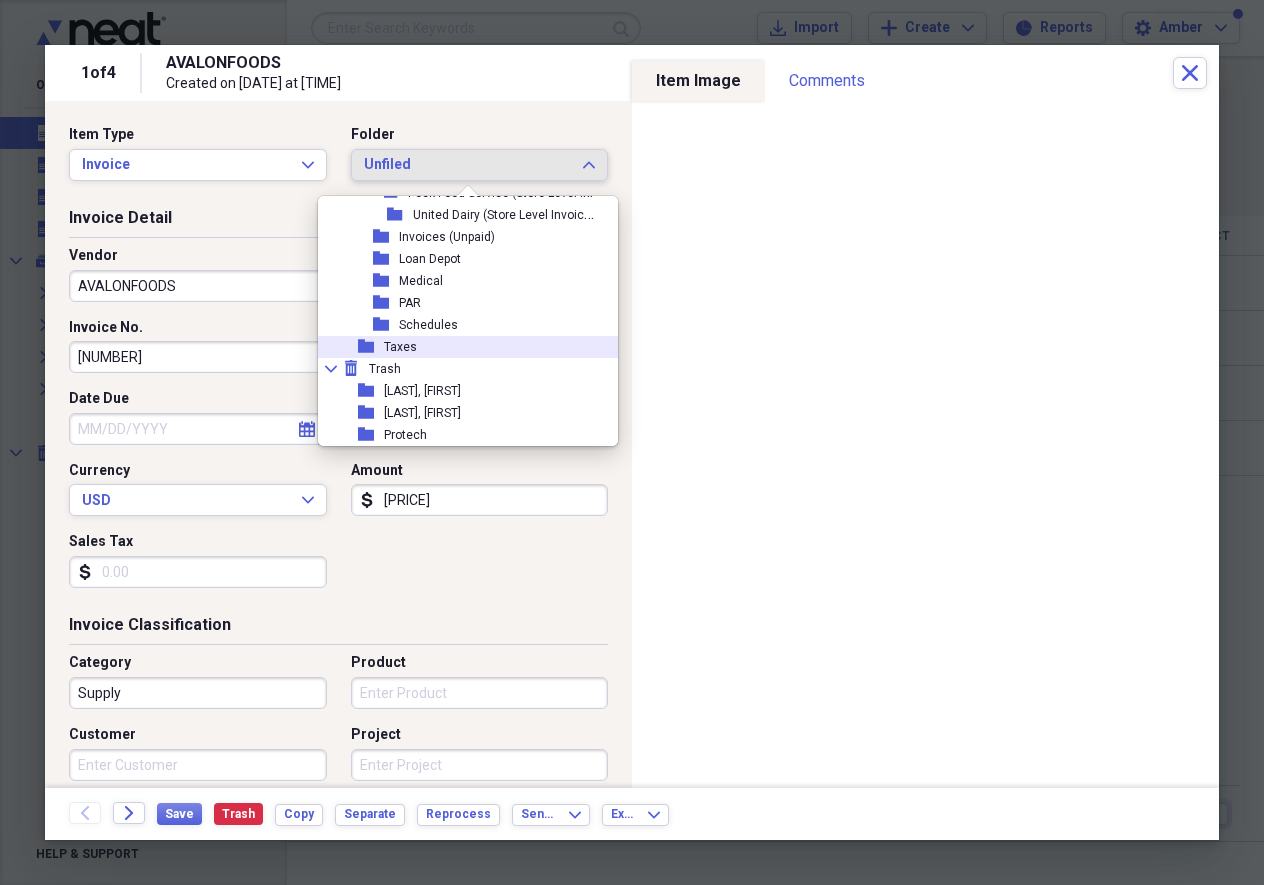 scroll, scrollTop: 3178, scrollLeft: 0, axis: vertical 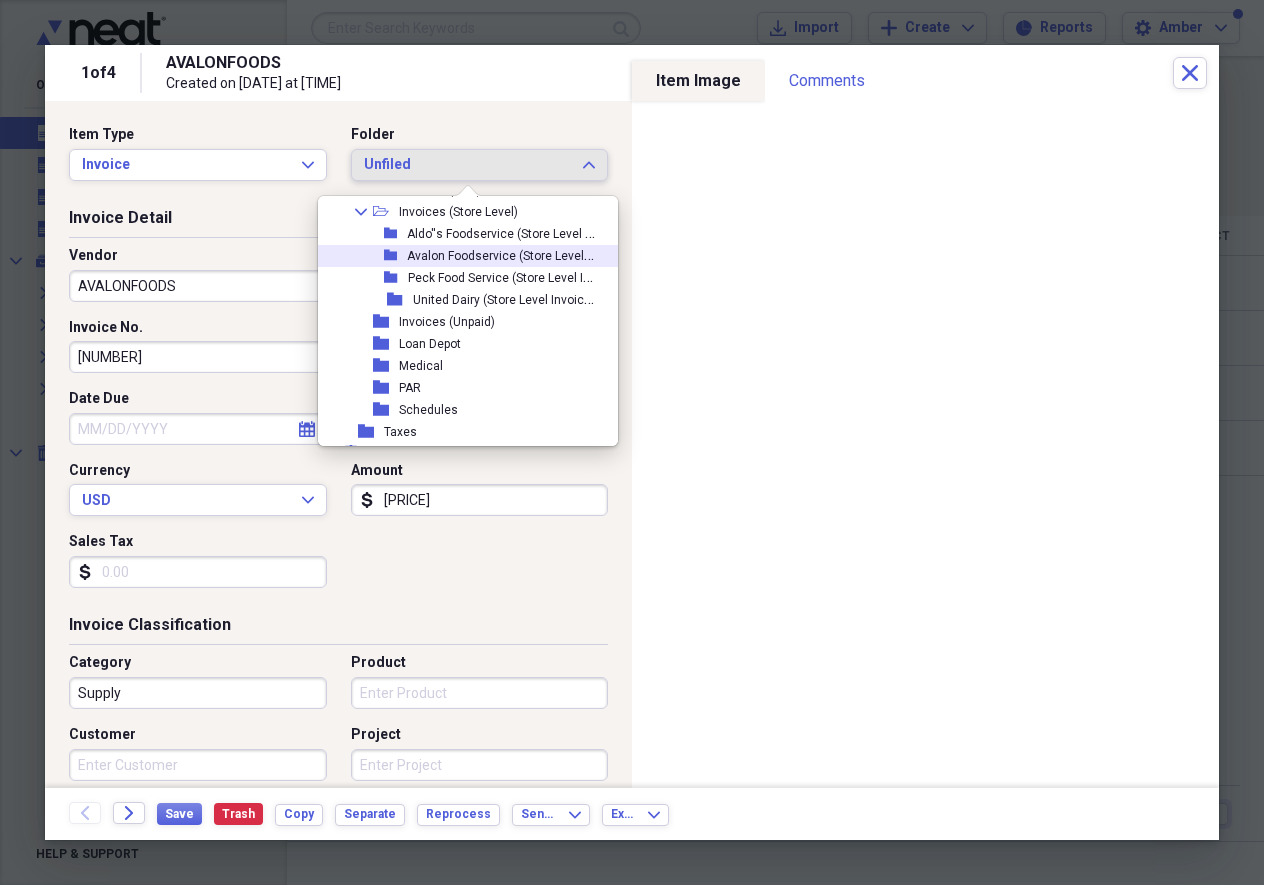 click on "Avalon Foodservice (Store Level Invoices)" at bounding box center (522, 254) 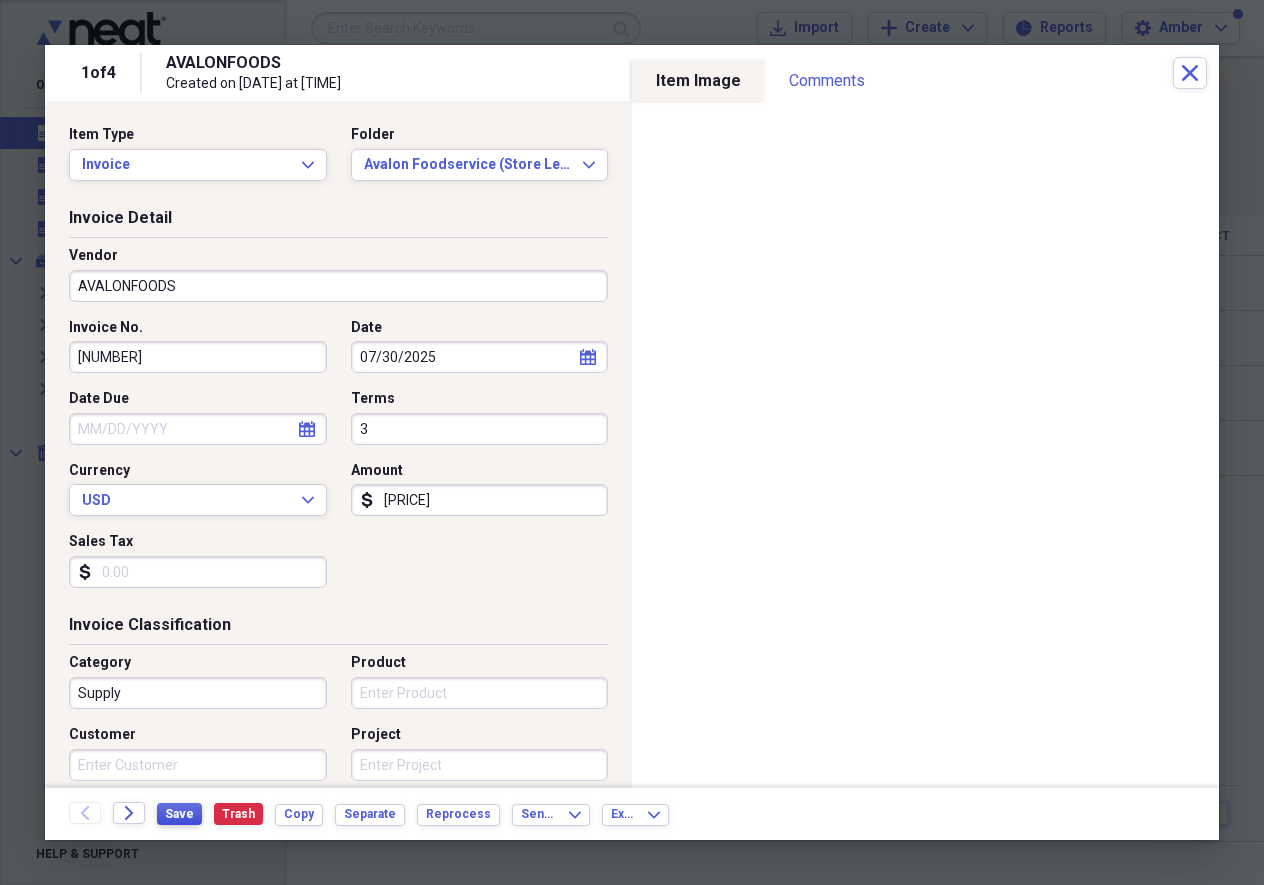 click on "Save" at bounding box center (179, 814) 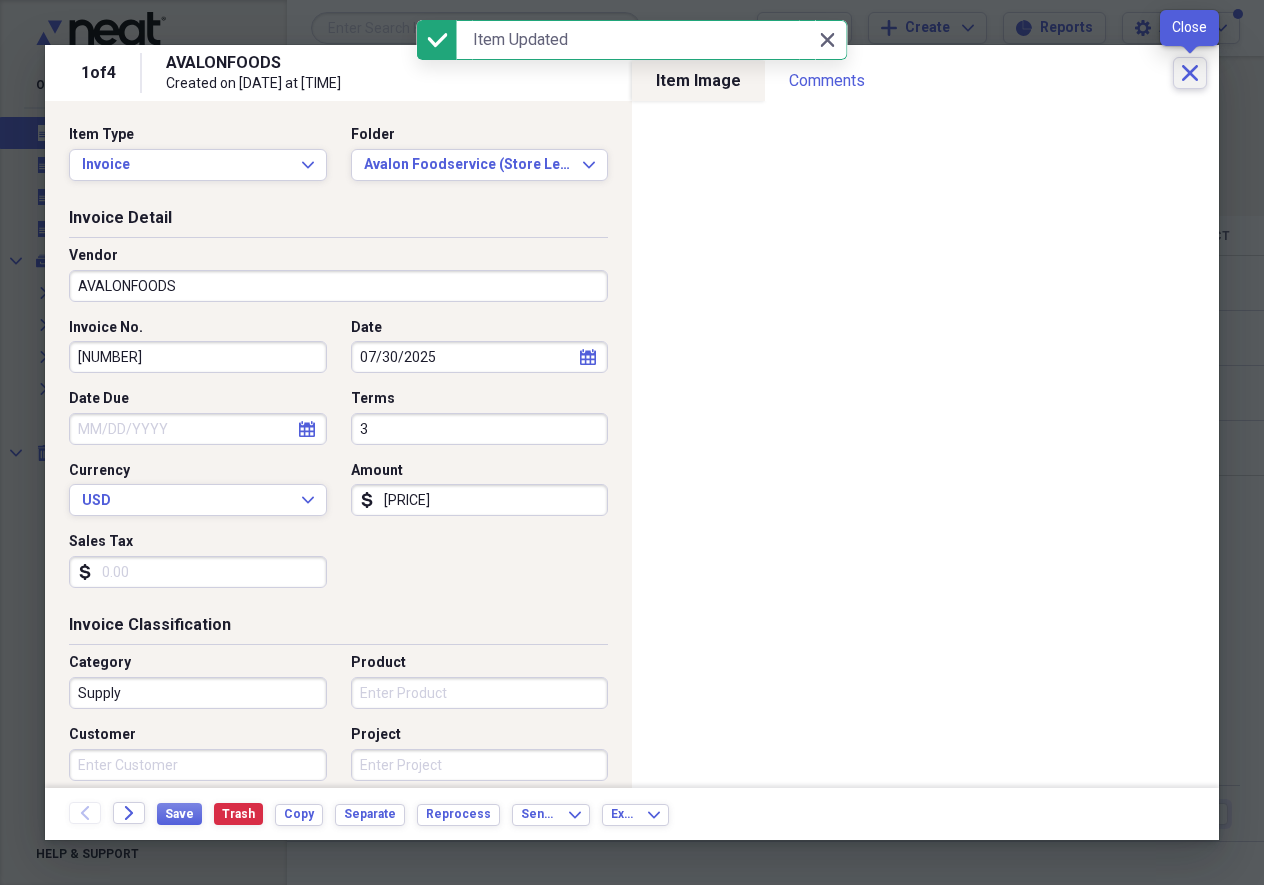 click on "Close" at bounding box center [1190, 73] 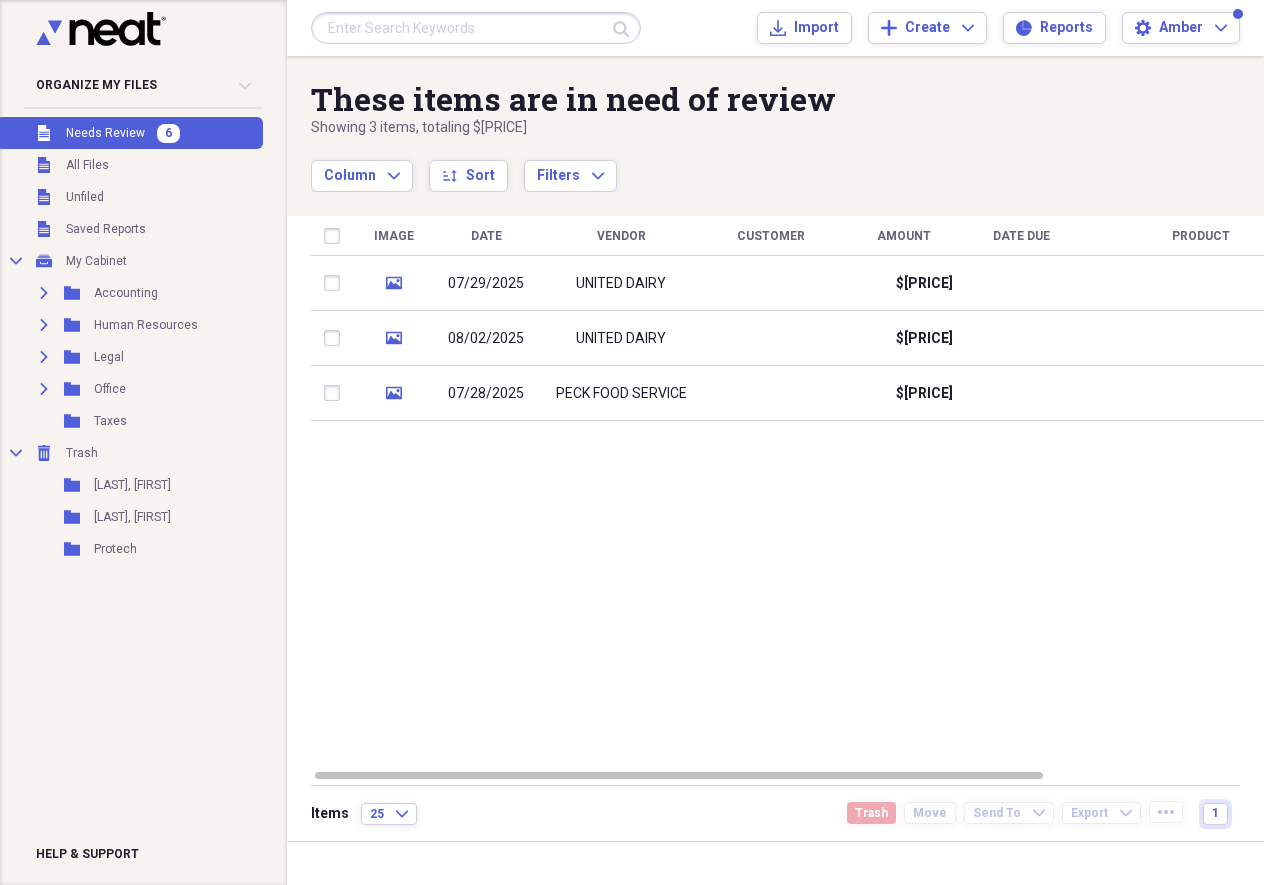click on "Image Date Vendor Customer Amount Date Due Product Source Folder media 07/29/2025 UNITED  DAIRY $139.70 Scan Unfiled media 08/02/2025 UNITED  DAIRY $227.65 Scan Unfiled media 07/28/2025 PECK FOOD SERVICE $362.80 Scan Unfiled" at bounding box center [790, 492] 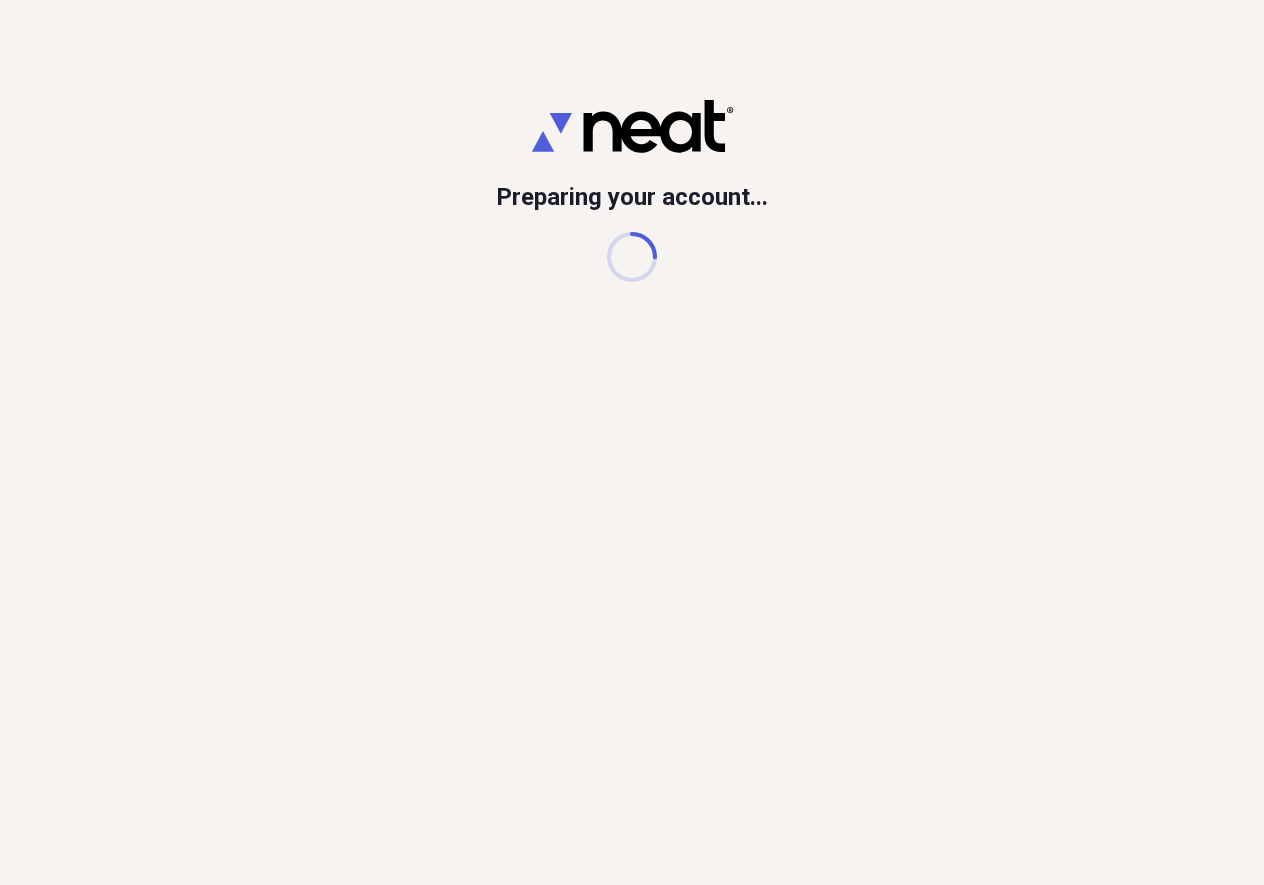 scroll, scrollTop: 0, scrollLeft: 0, axis: both 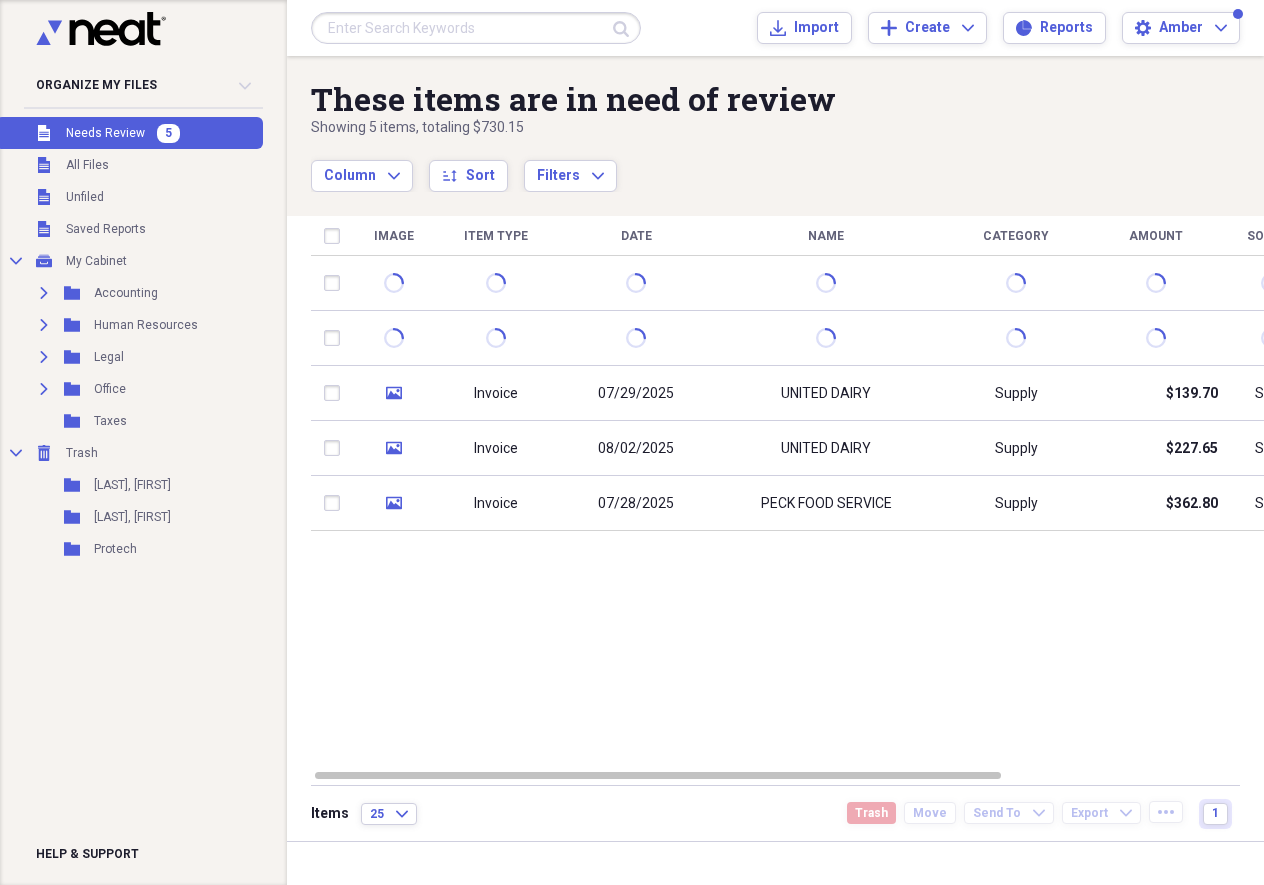click on "Image Item Type Date Name Category Amount Source Date Added chevron-down Folder media Invoice 07/29/2025 UNITED  DAIRY Supply $139.70 Scan 08/04/2025 2:53 pm Unfiled media Invoice 08/02/2025 UNITED  DAIRY Supply $227.65 Scan 08/04/2025 2:52 pm Unfiled media Invoice 07/28/2025 PECK FOOD SERVICE Supply $362.80 Scan 08/04/2025 2:37 pm Unfiled" at bounding box center (790, 492) 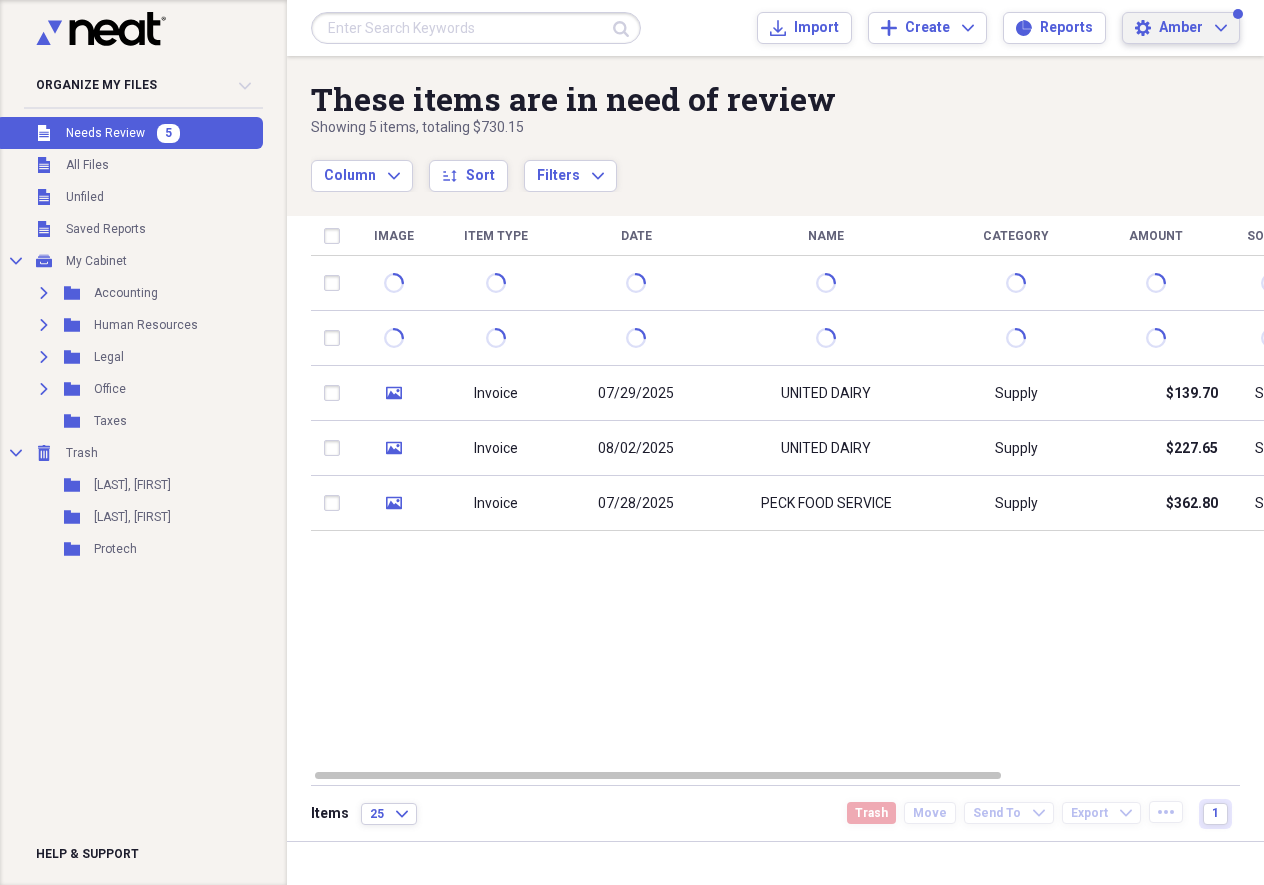 click on "Amber" at bounding box center (1181, 28) 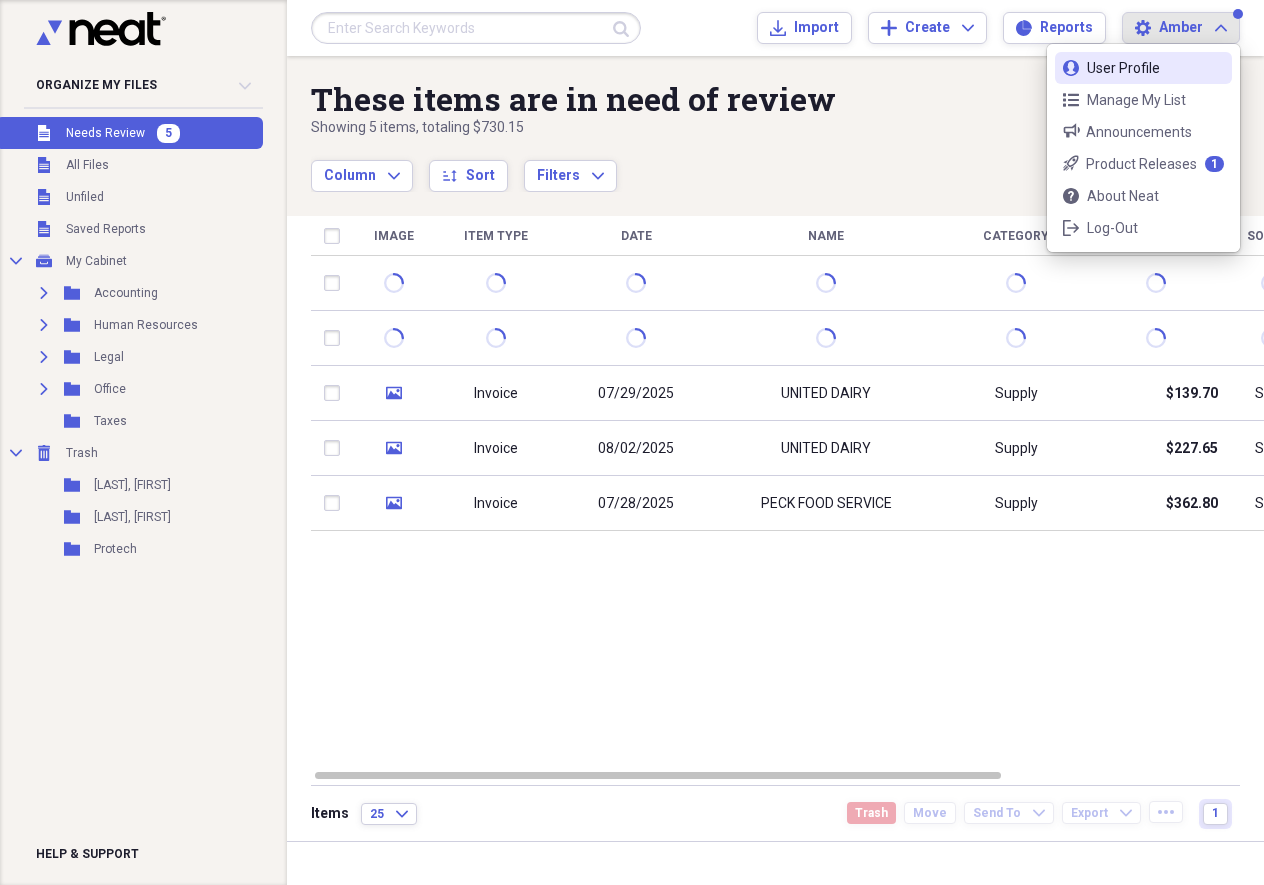 click on "User Profile" at bounding box center [1143, 68] 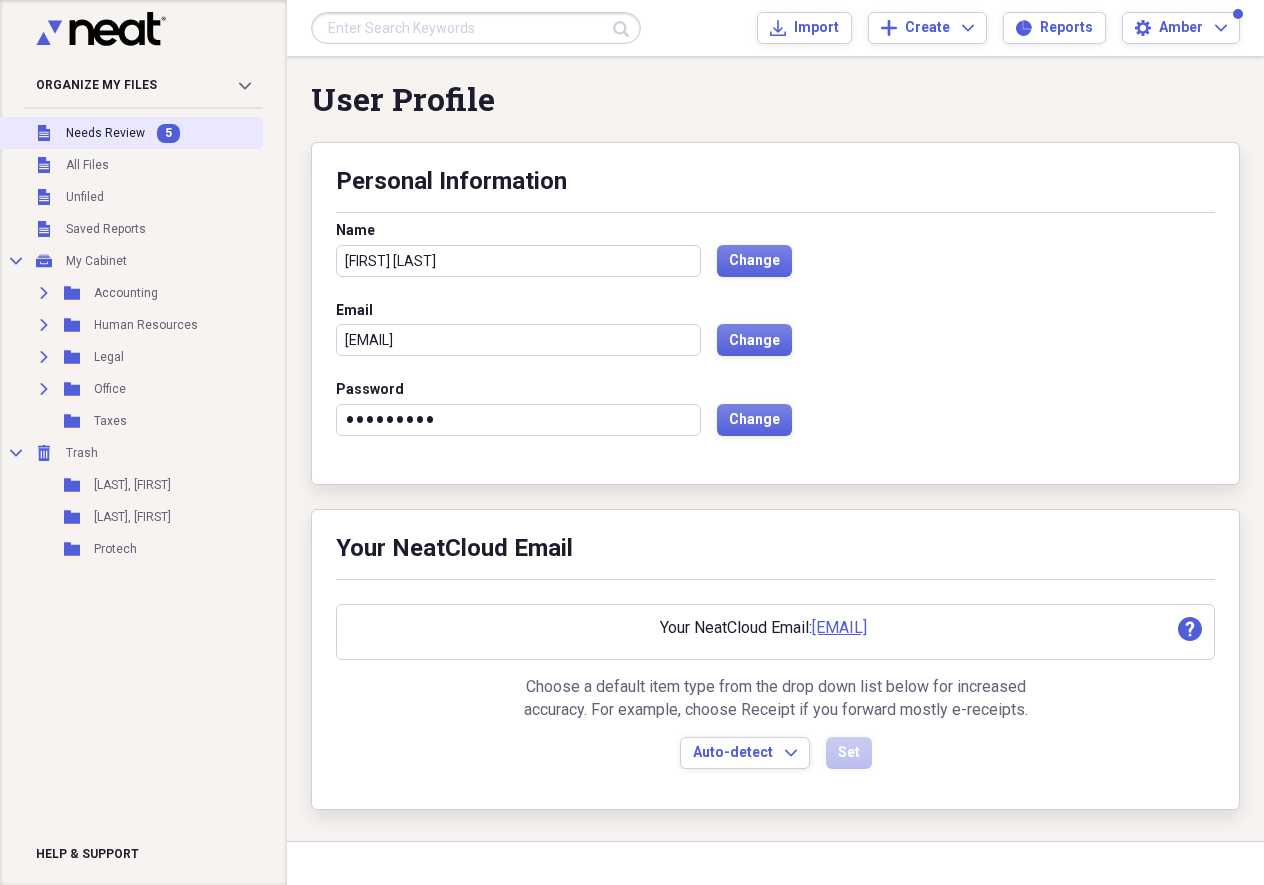 click on "Unfiled Needs Review 5" at bounding box center (129, 133) 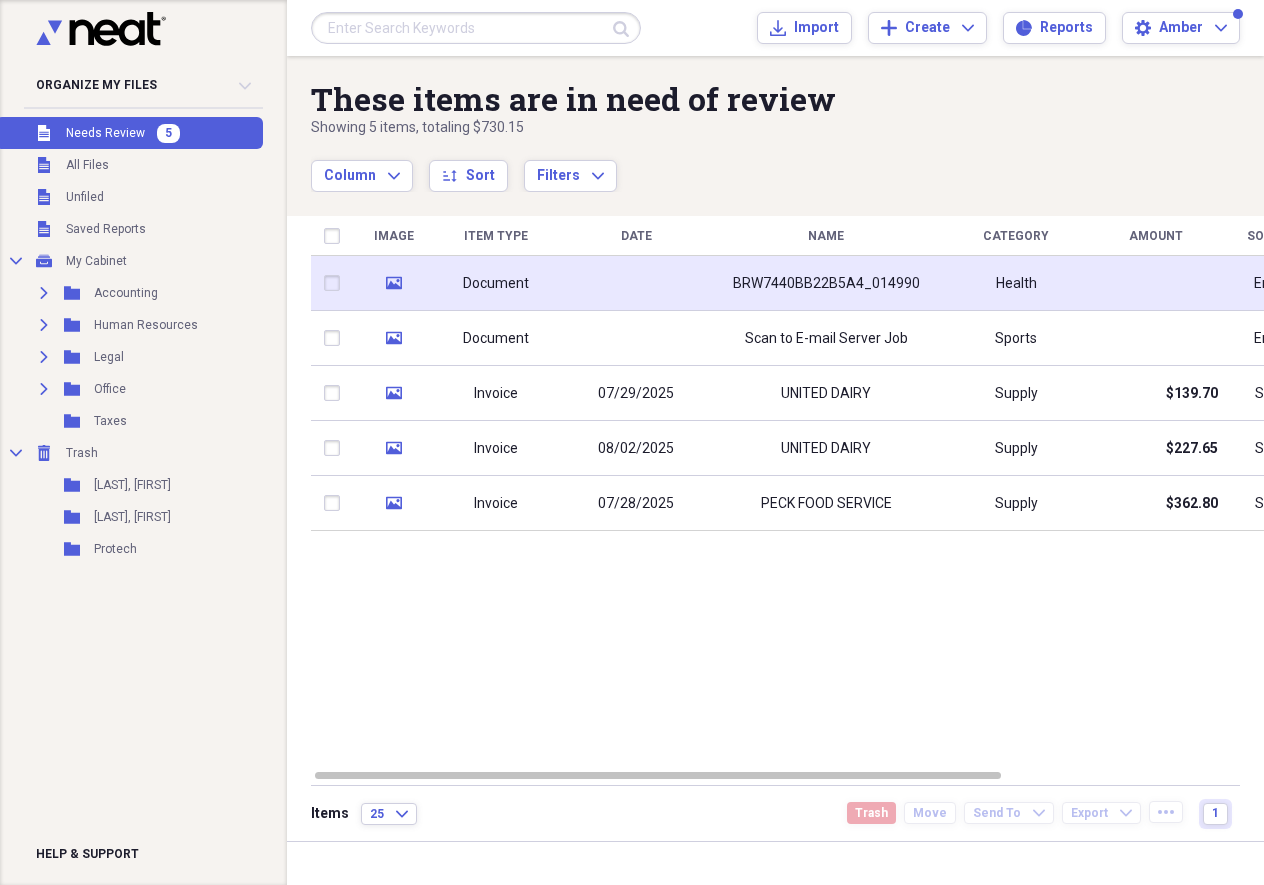 click at bounding box center (636, 283) 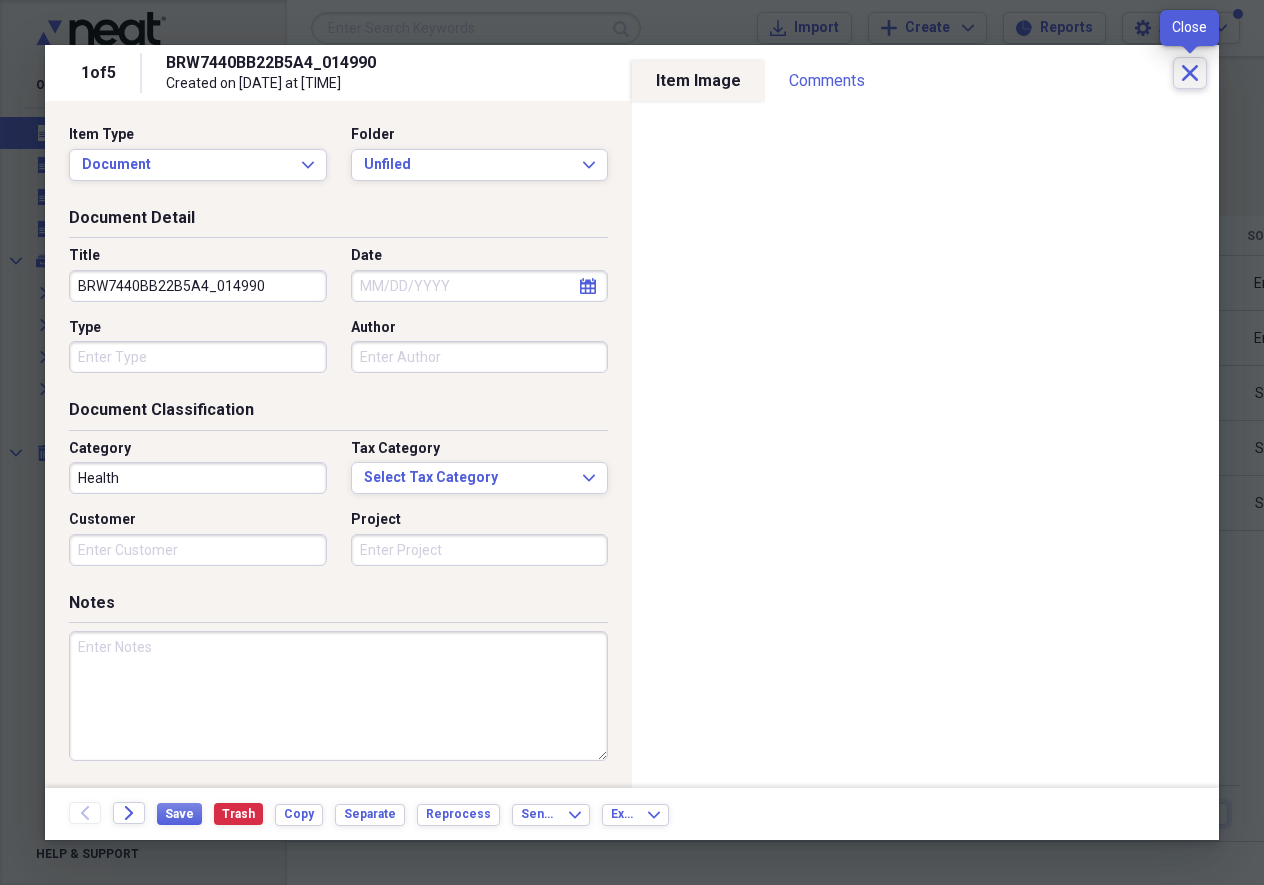 click on "Close" at bounding box center [1190, 73] 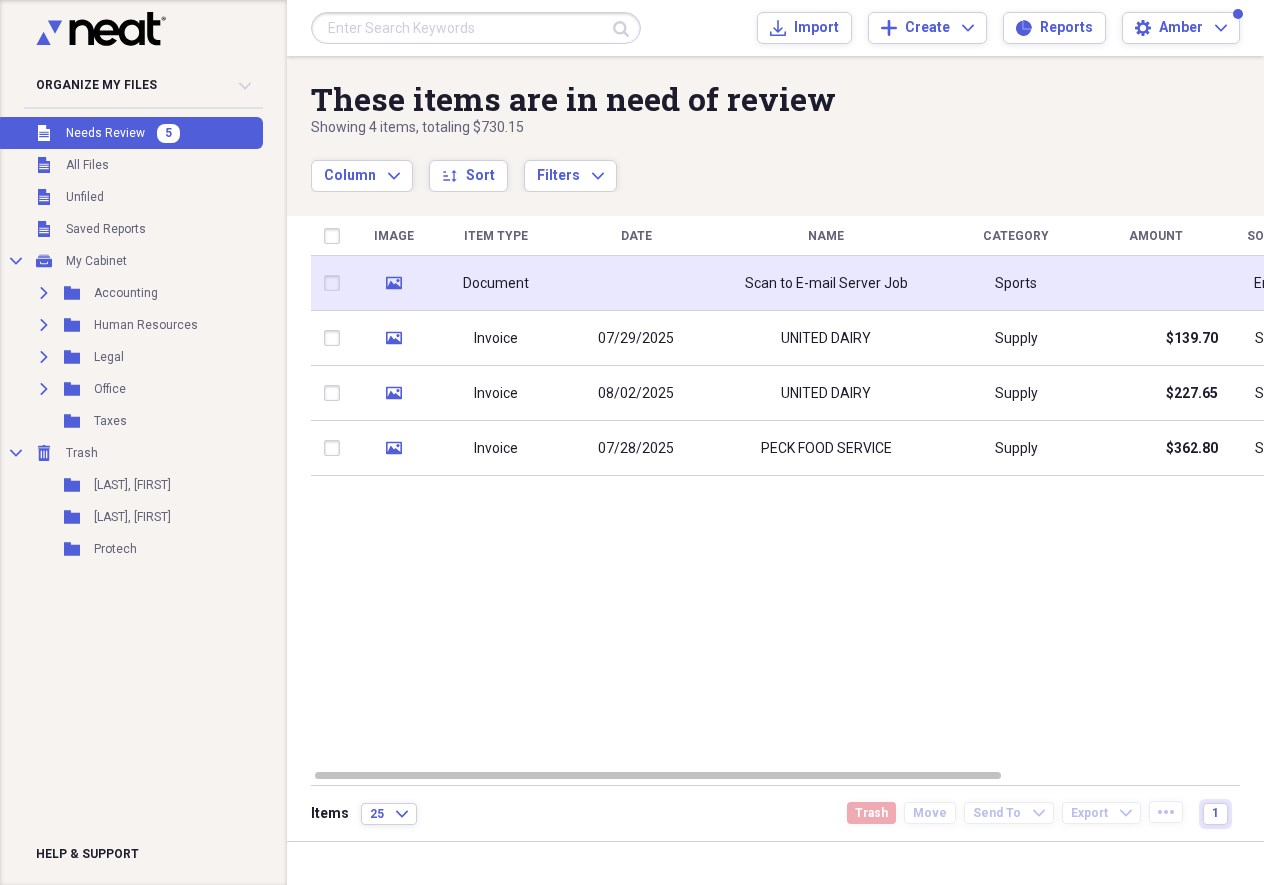 click on "Scan to E-mail Server Job" at bounding box center [826, 284] 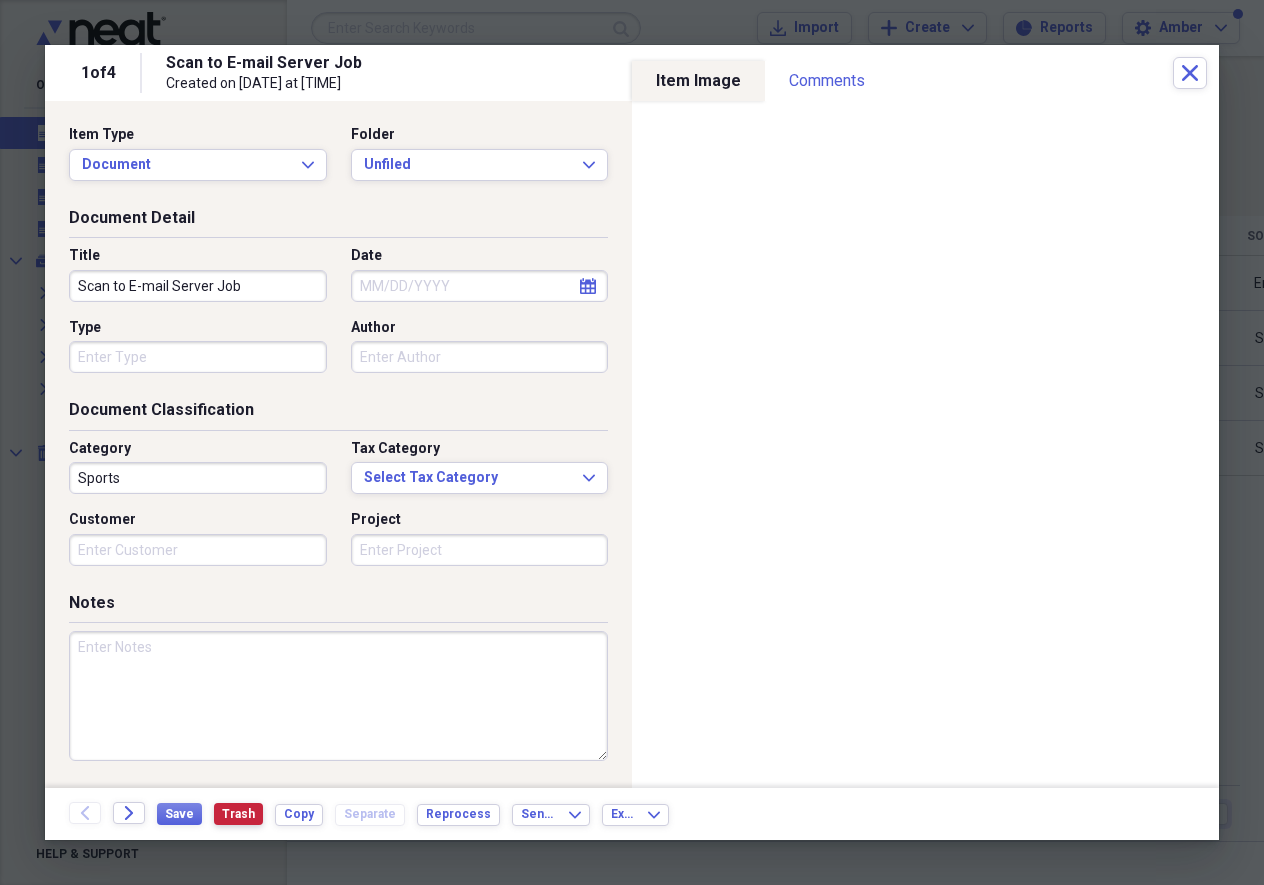 click on "Trash" at bounding box center (238, 814) 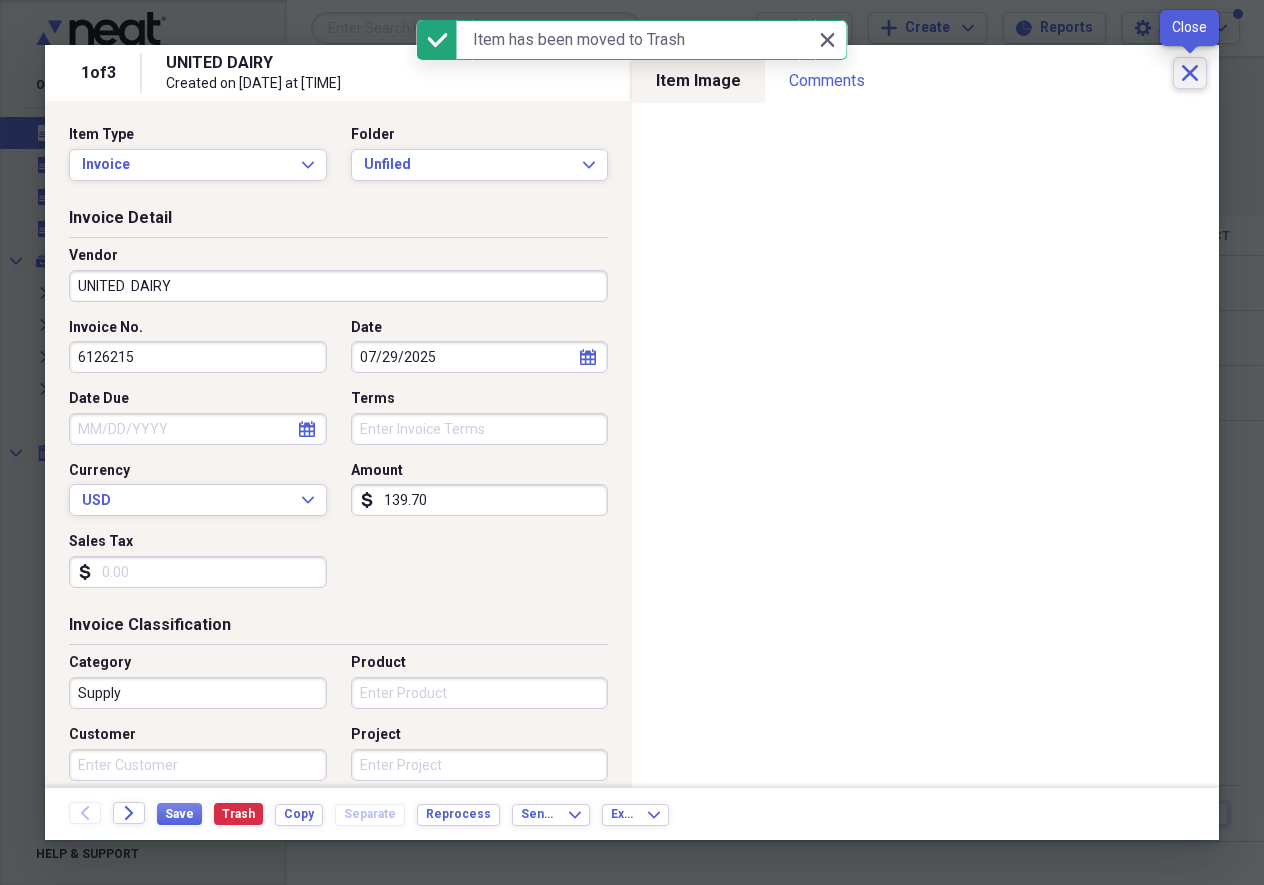 click on "Close" 